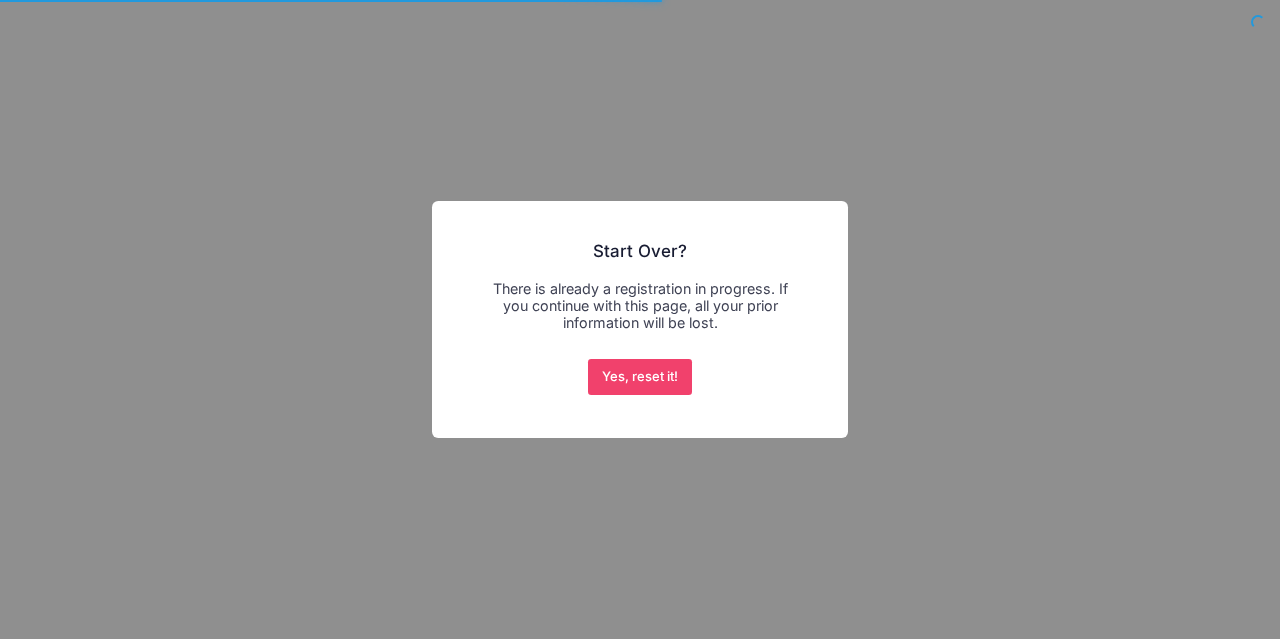 scroll, scrollTop: 0, scrollLeft: 0, axis: both 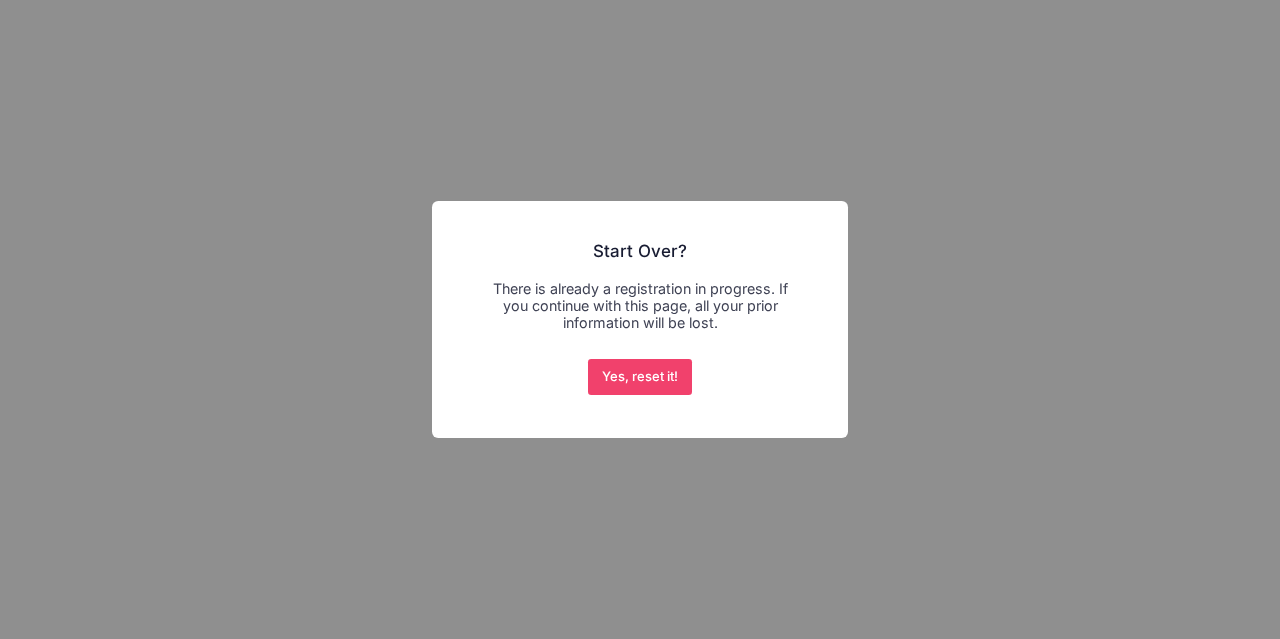 click on "Yes, reset it!" at bounding box center (640, 377) 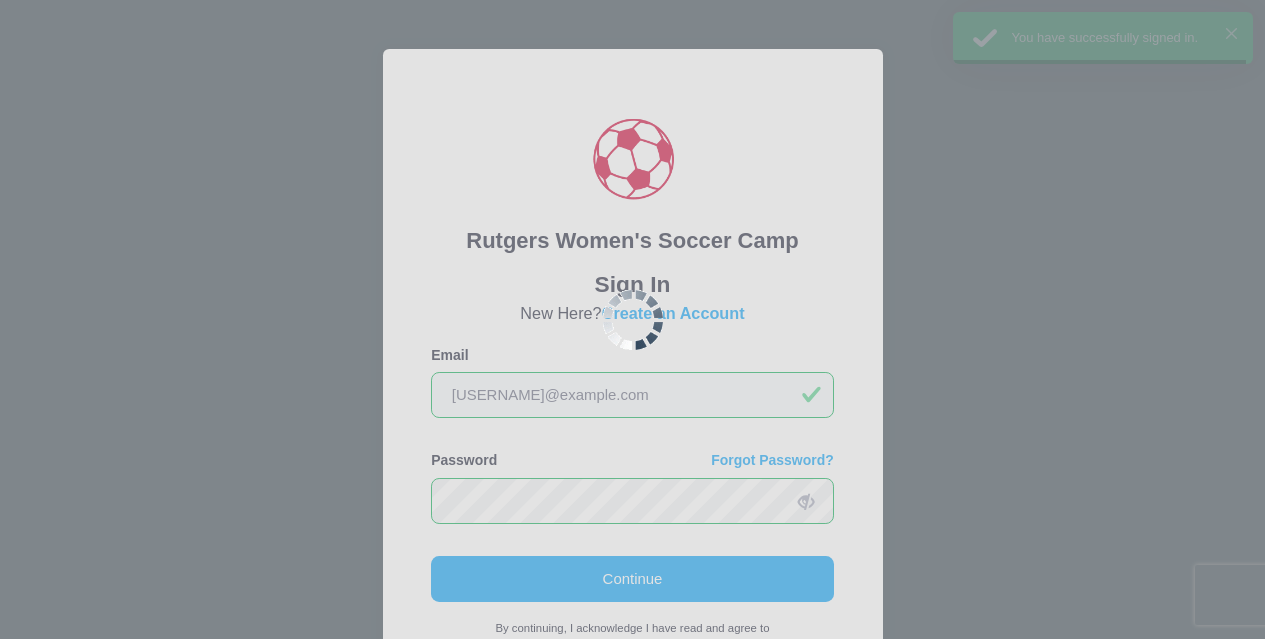 scroll, scrollTop: 0, scrollLeft: 0, axis: both 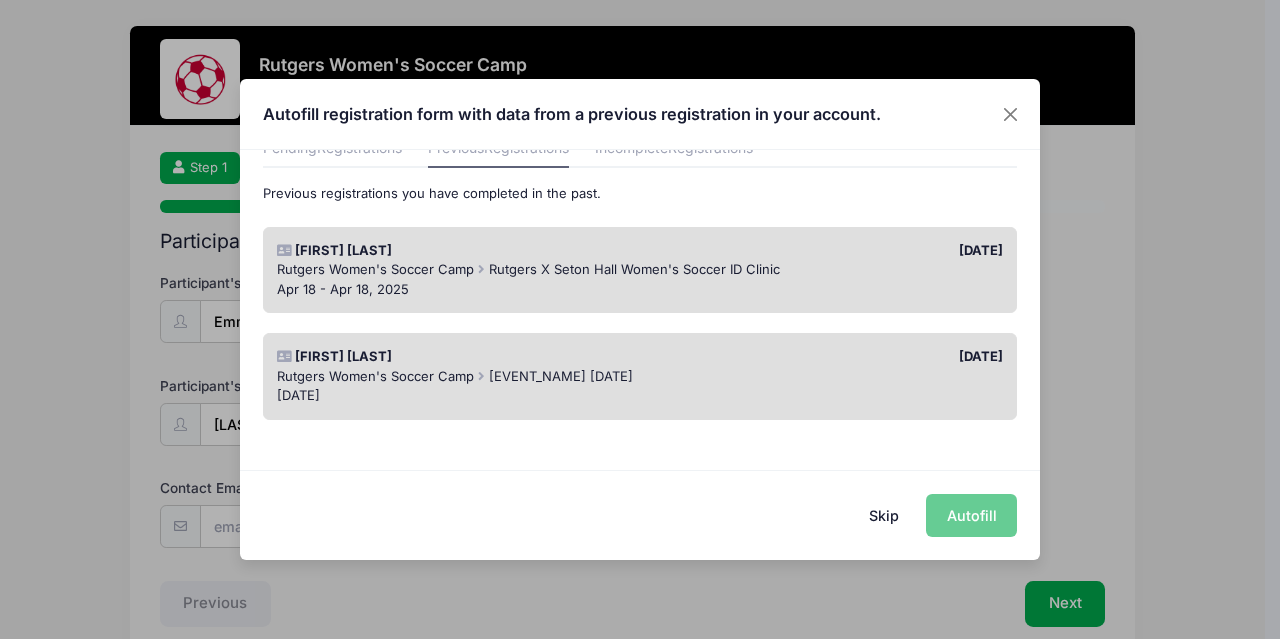 click on "Skip" at bounding box center (884, 515) 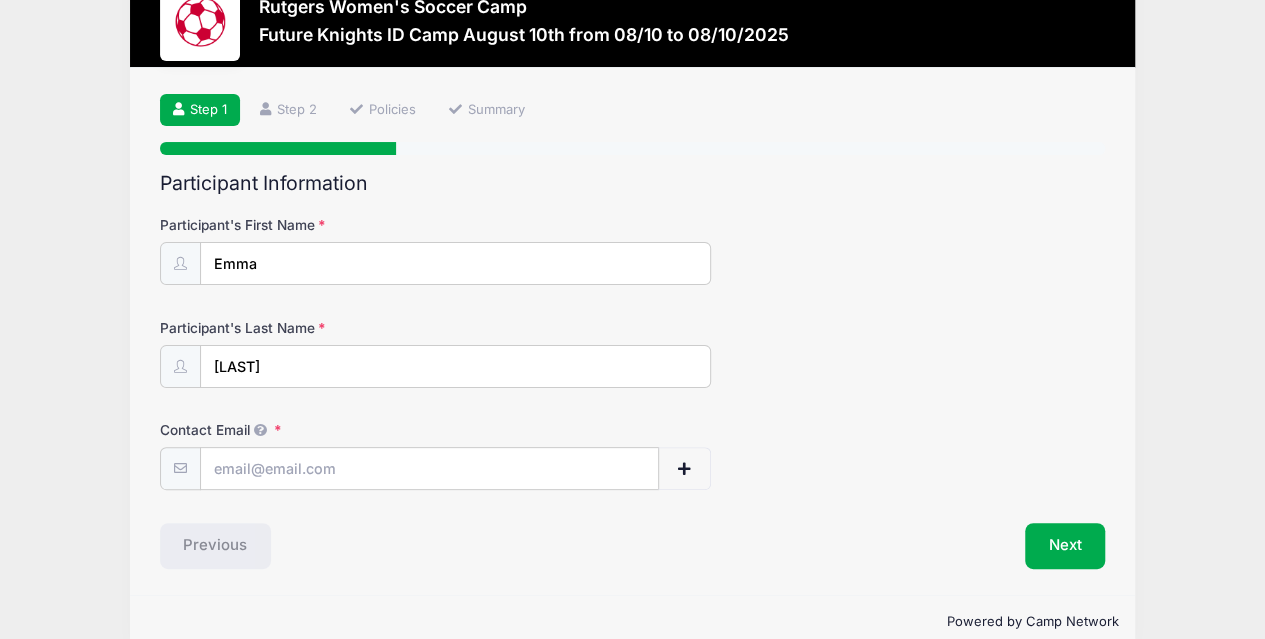 scroll, scrollTop: 89, scrollLeft: 0, axis: vertical 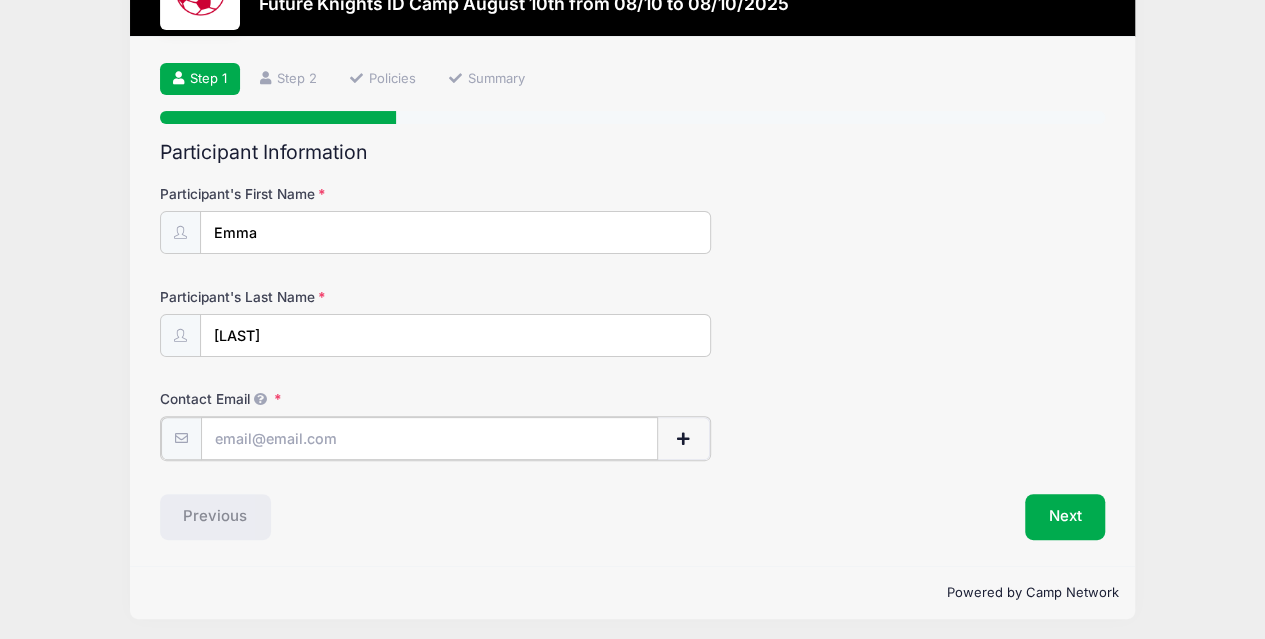 click on "Contact Email" at bounding box center [430, 438] 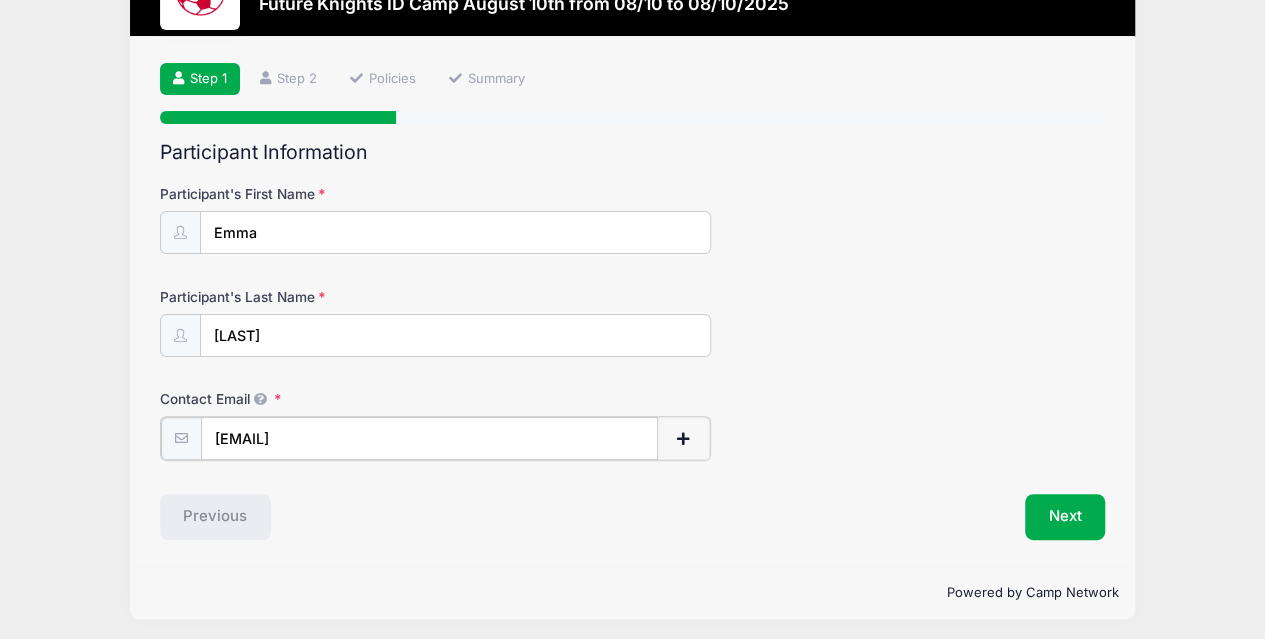 type on "[EMAIL]" 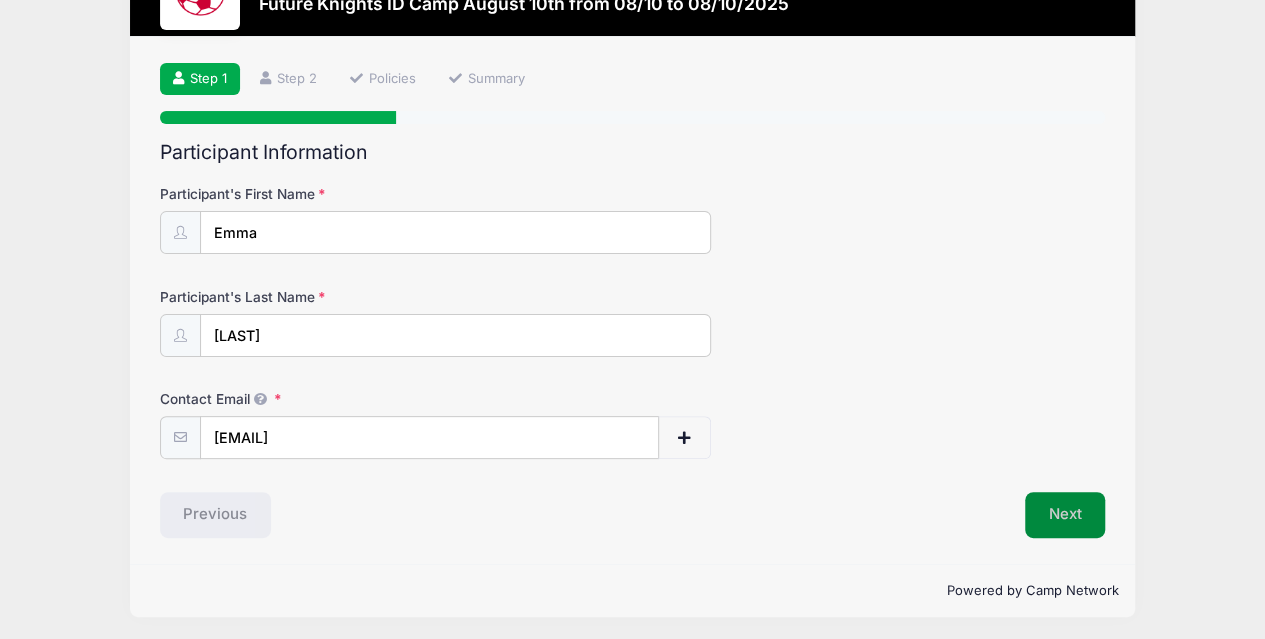 click on "Next" at bounding box center (1065, 515) 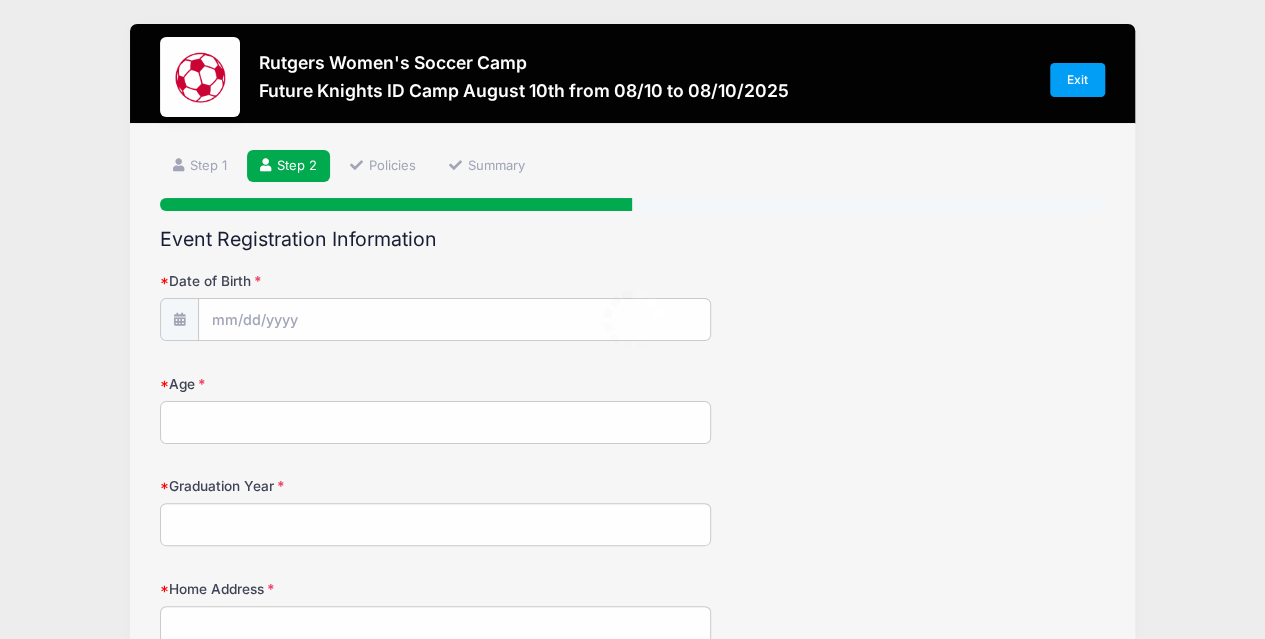 scroll, scrollTop: 0, scrollLeft: 0, axis: both 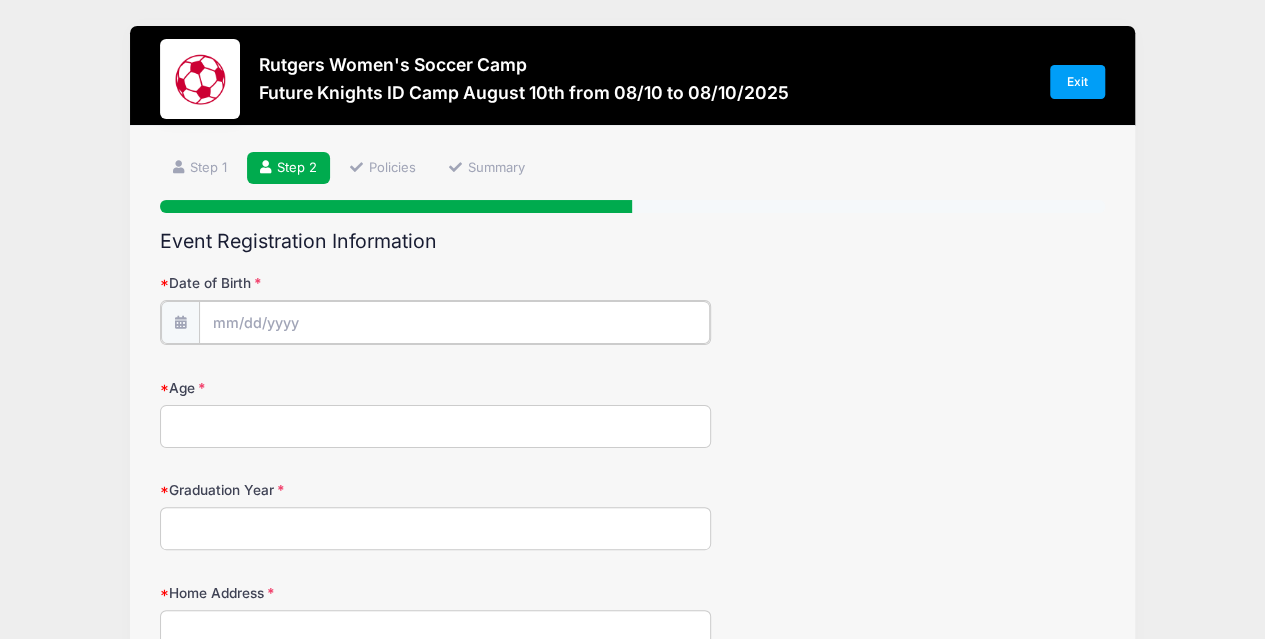 click on "Date of Birth" at bounding box center [455, 322] 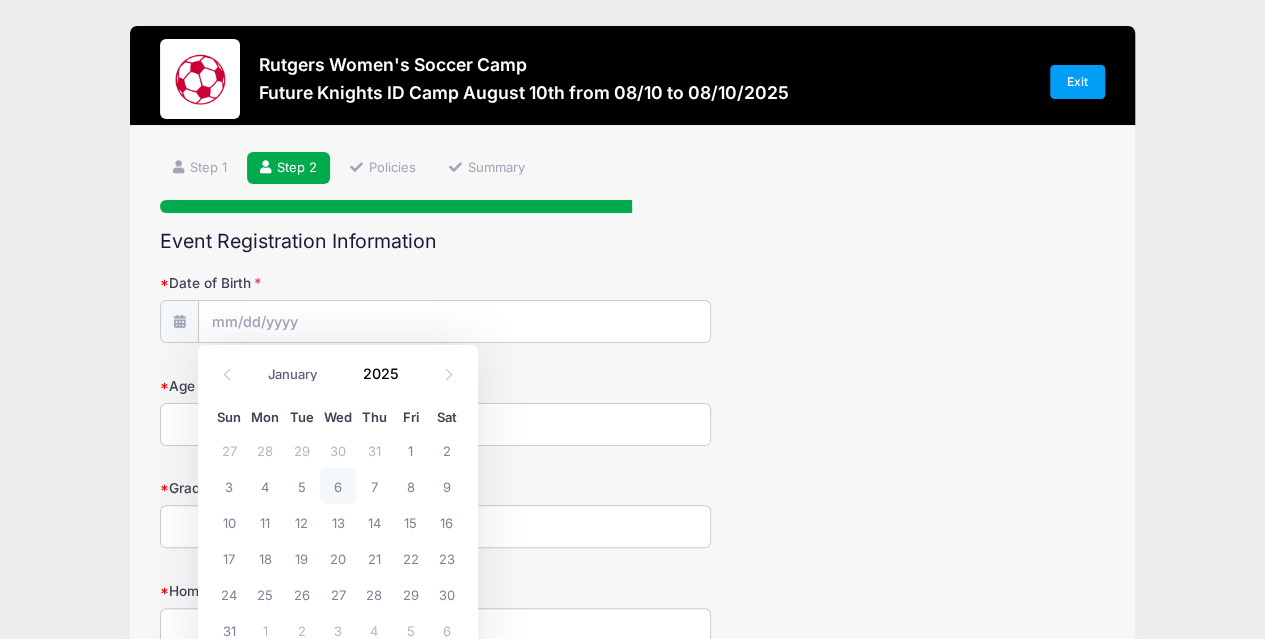 click on "January February March April May June July August September October November December" at bounding box center [302, 375] 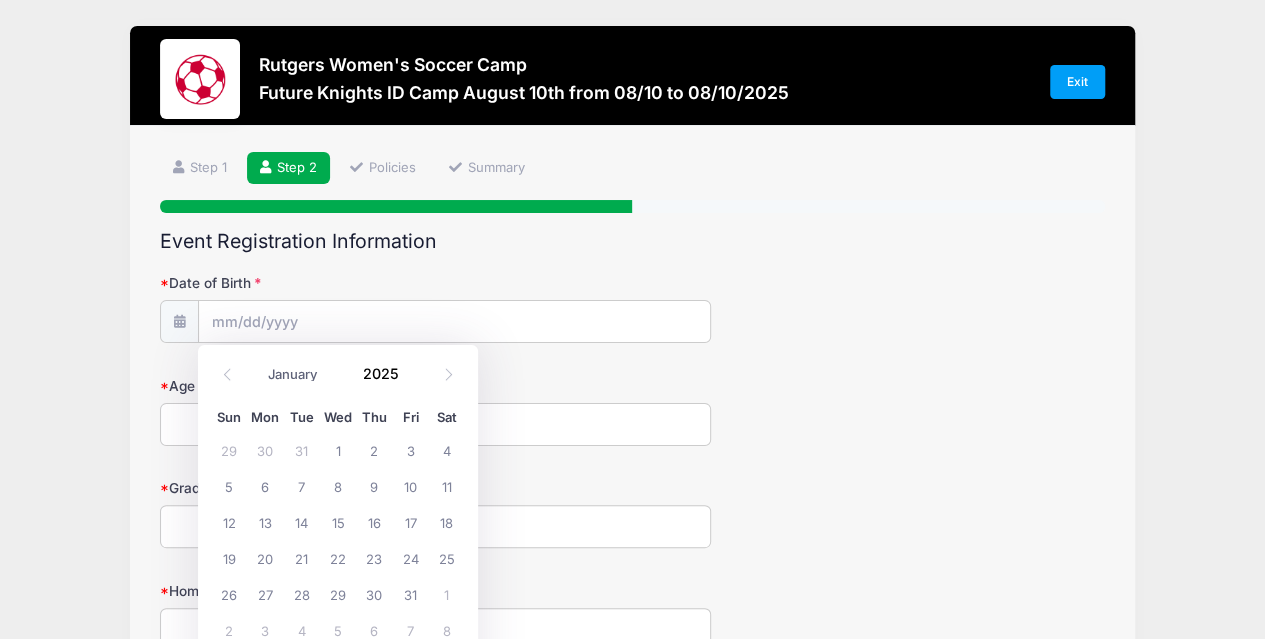 click at bounding box center [411, 366] 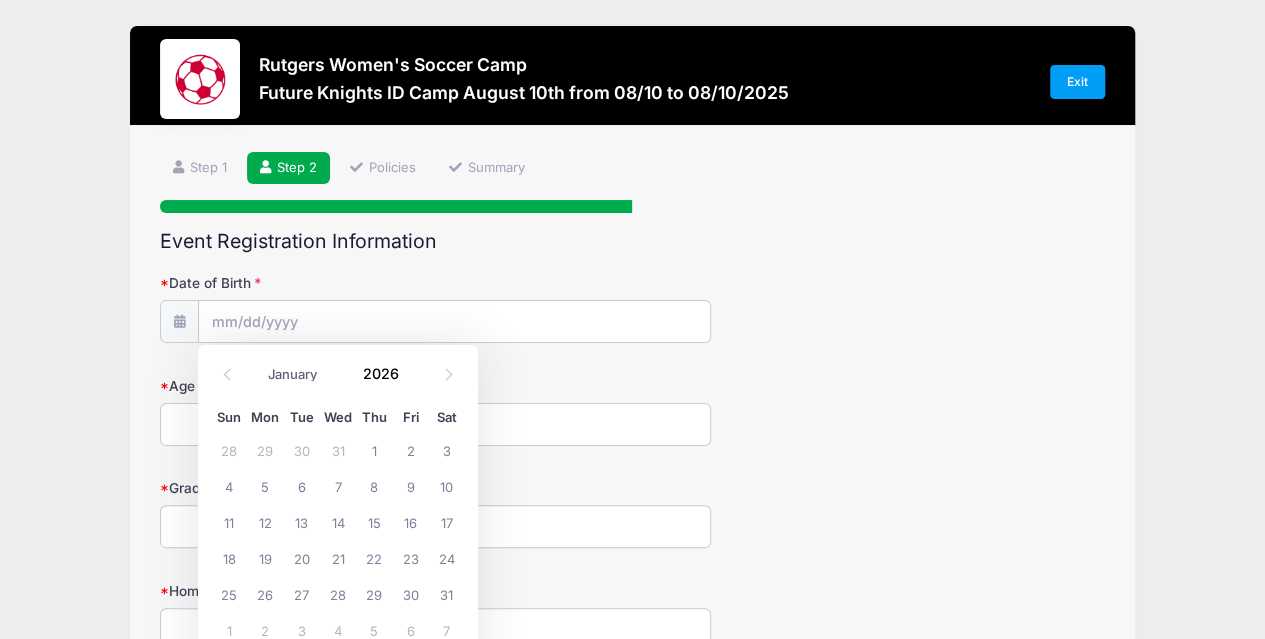 click at bounding box center (411, 366) 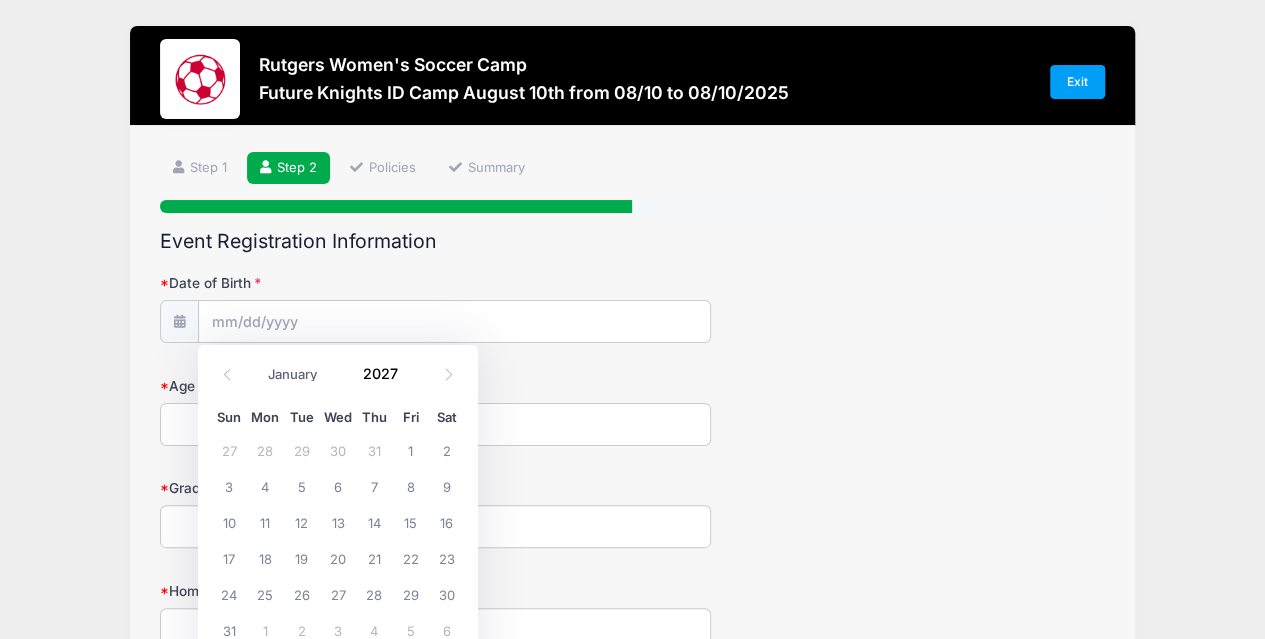 click at bounding box center (411, 366) 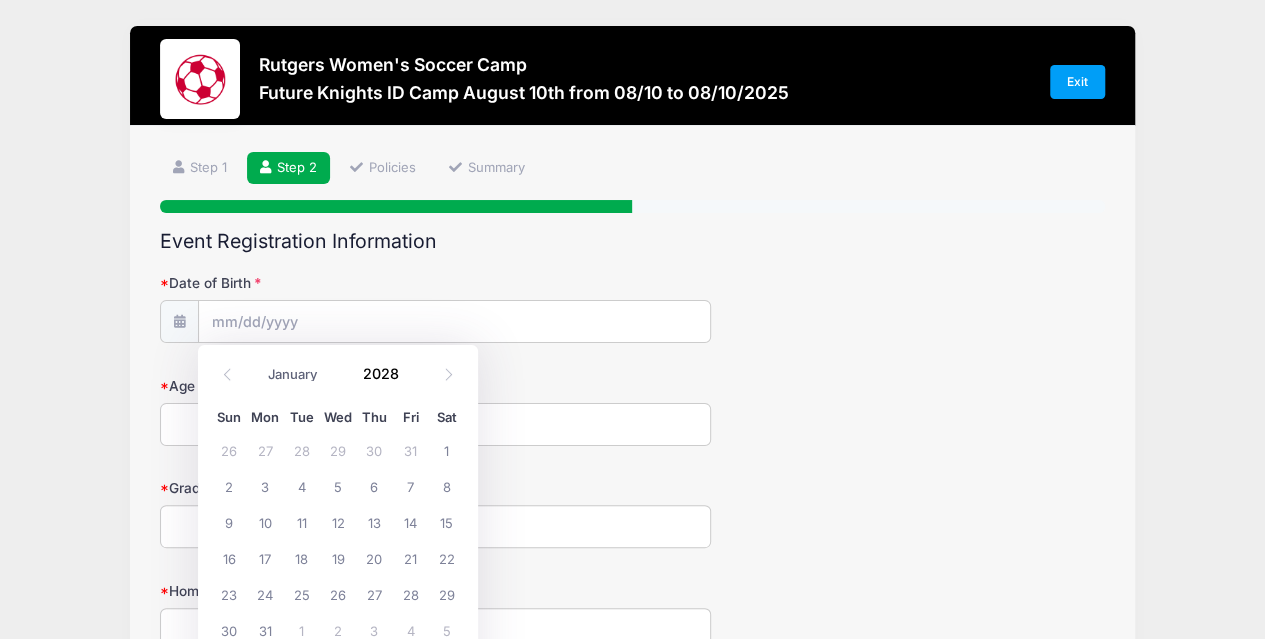 click at bounding box center (411, 366) 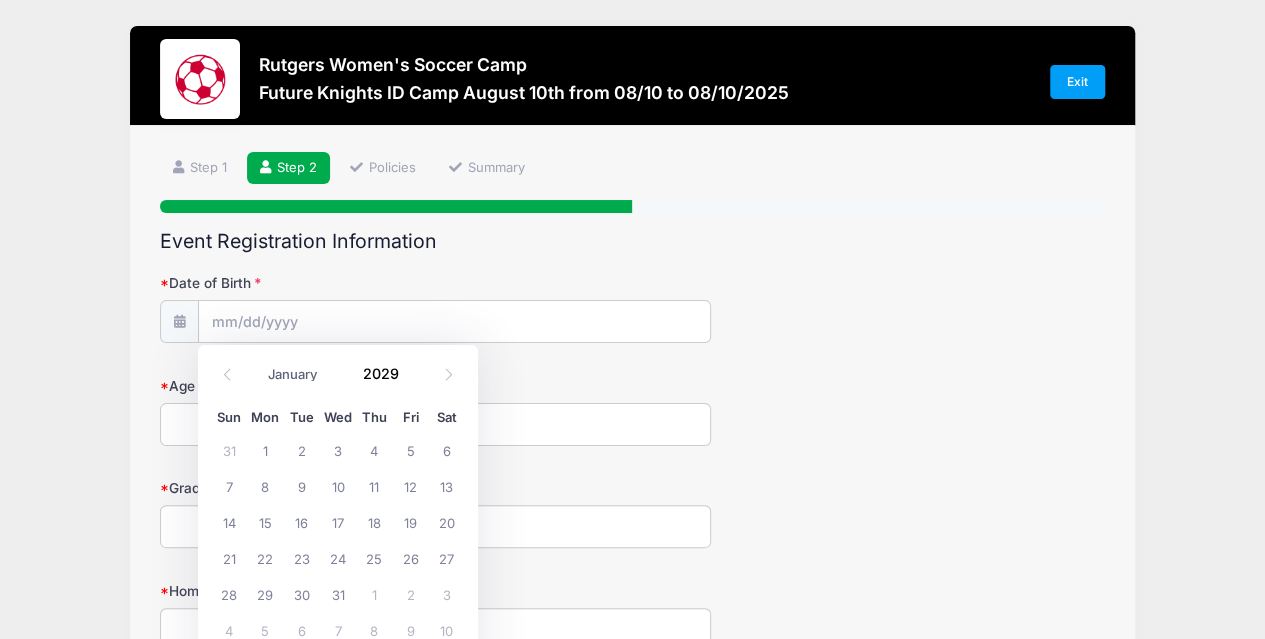click at bounding box center (411, 381) 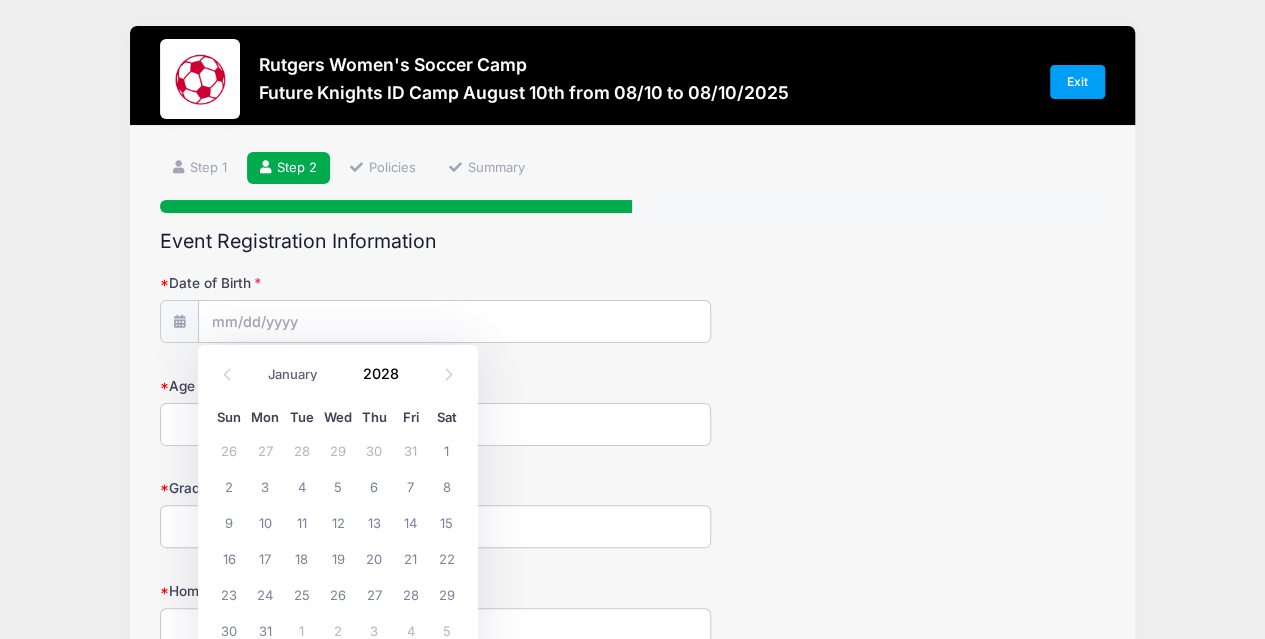 click on "2028" at bounding box center (385, 374) 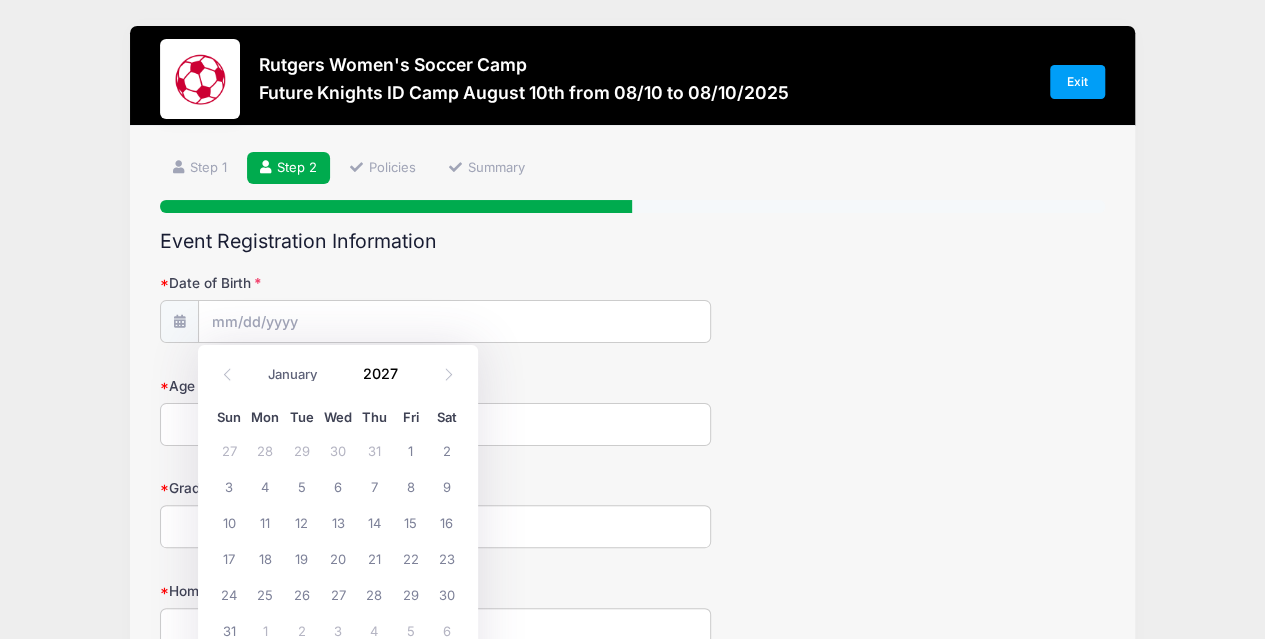 click at bounding box center (411, 381) 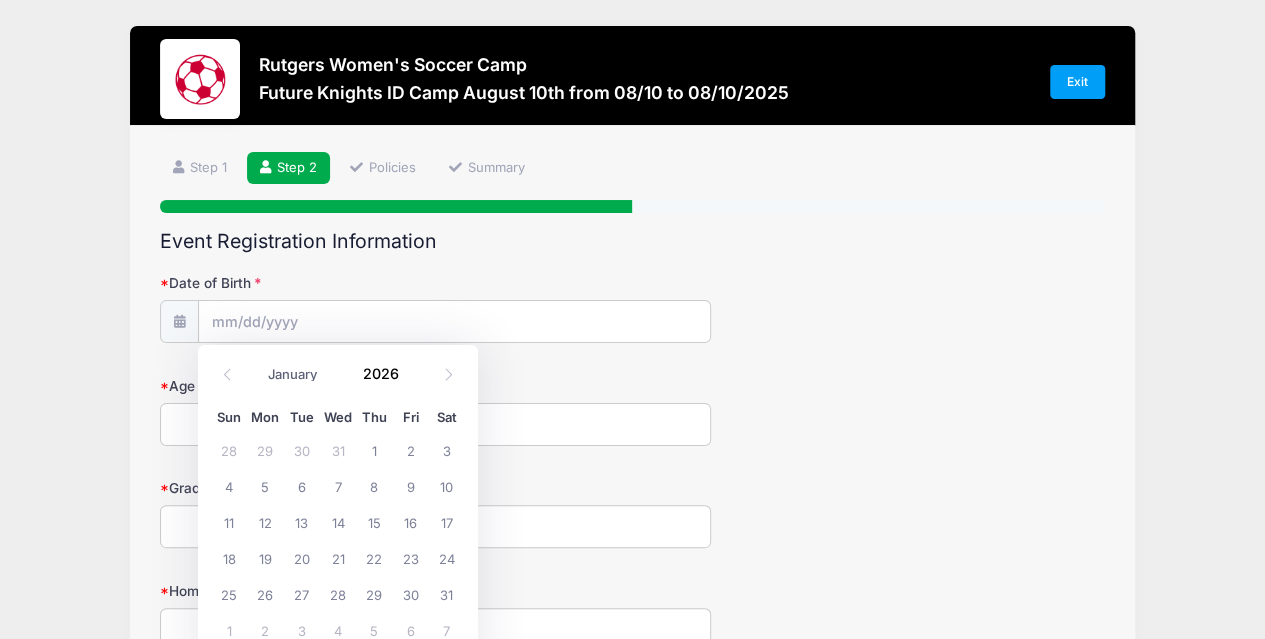 click at bounding box center [411, 381] 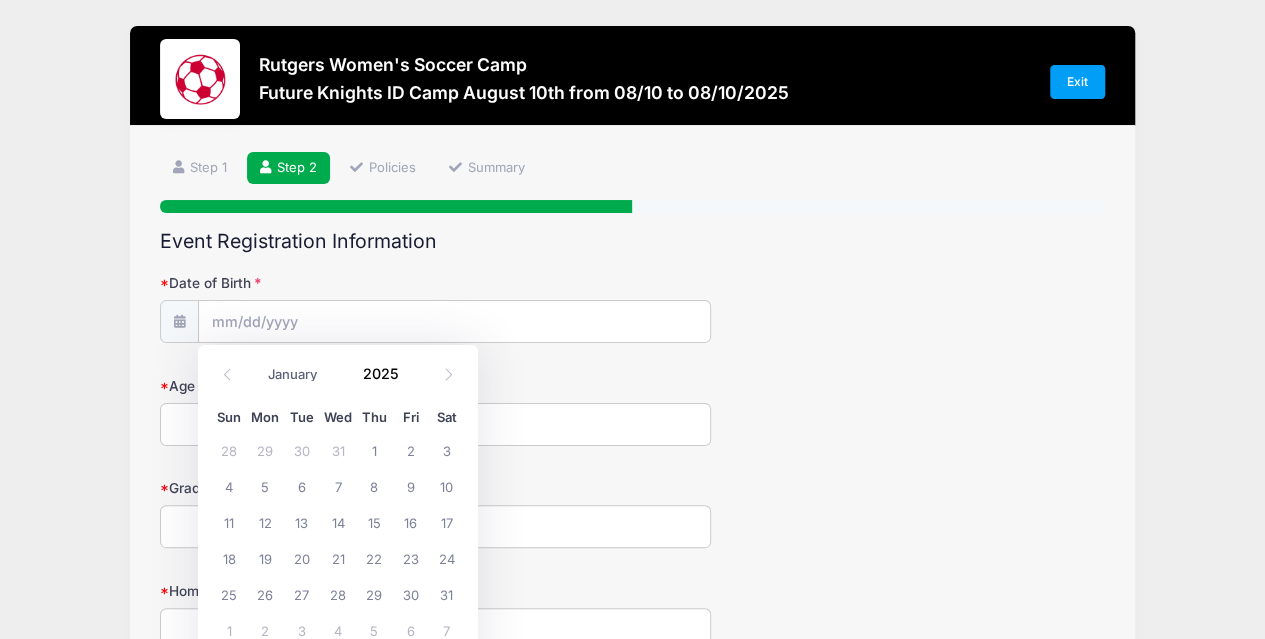 click at bounding box center [411, 381] 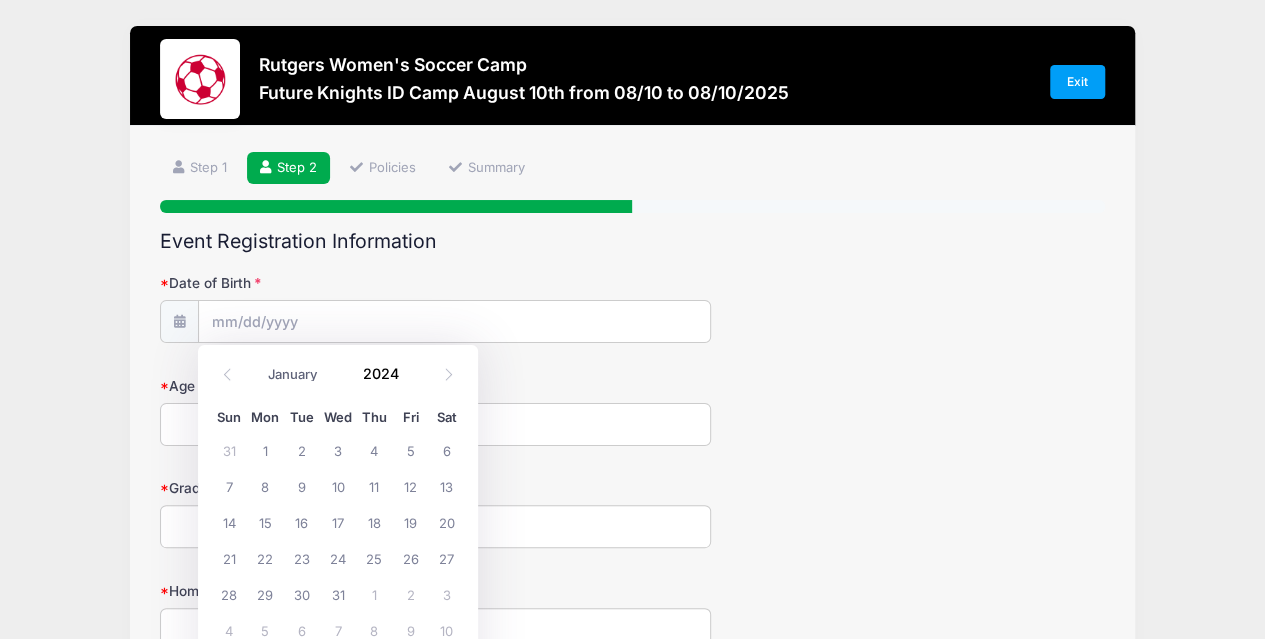 click at bounding box center (411, 381) 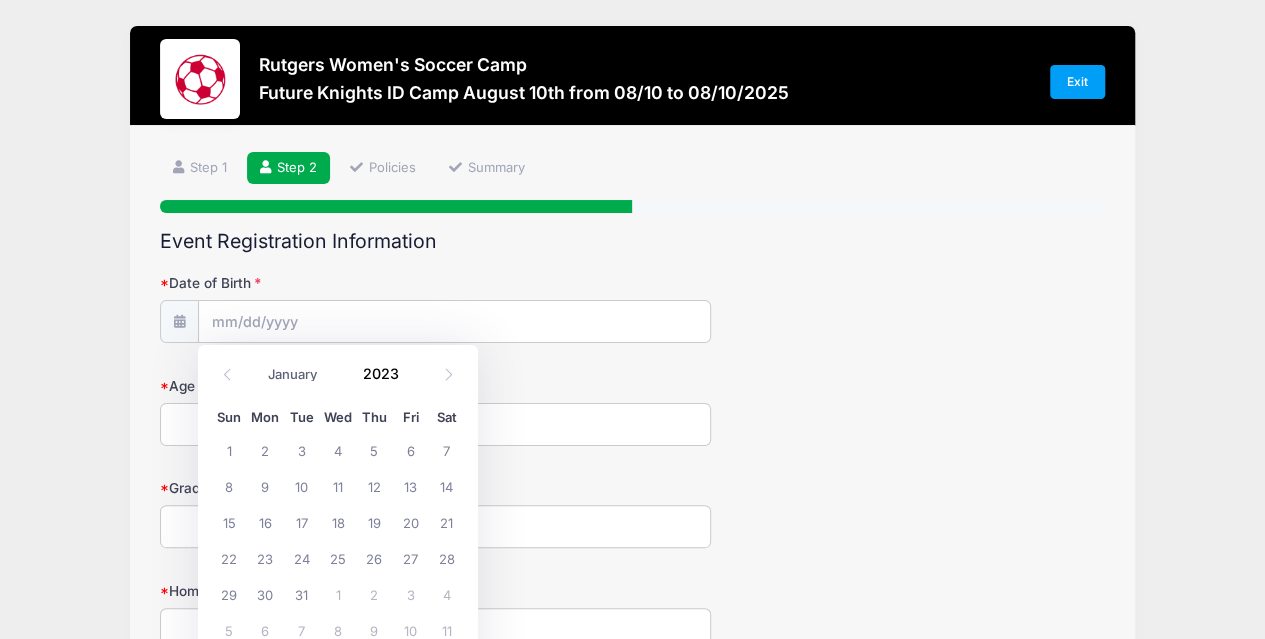 click at bounding box center [411, 381] 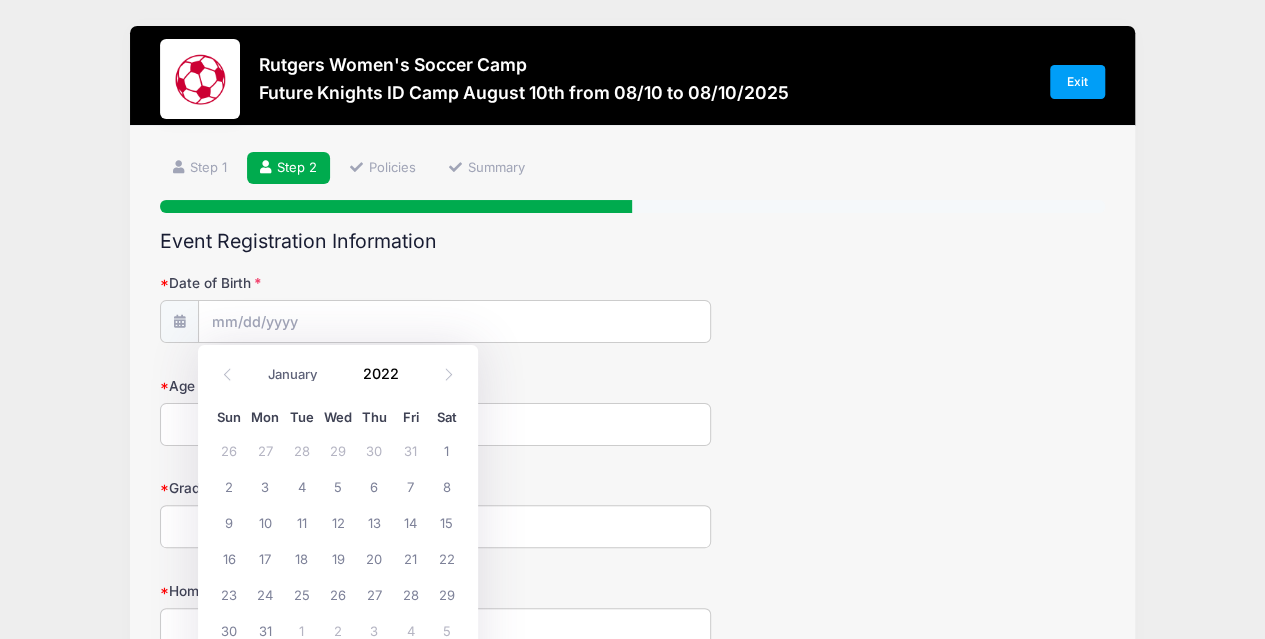 click at bounding box center [411, 381] 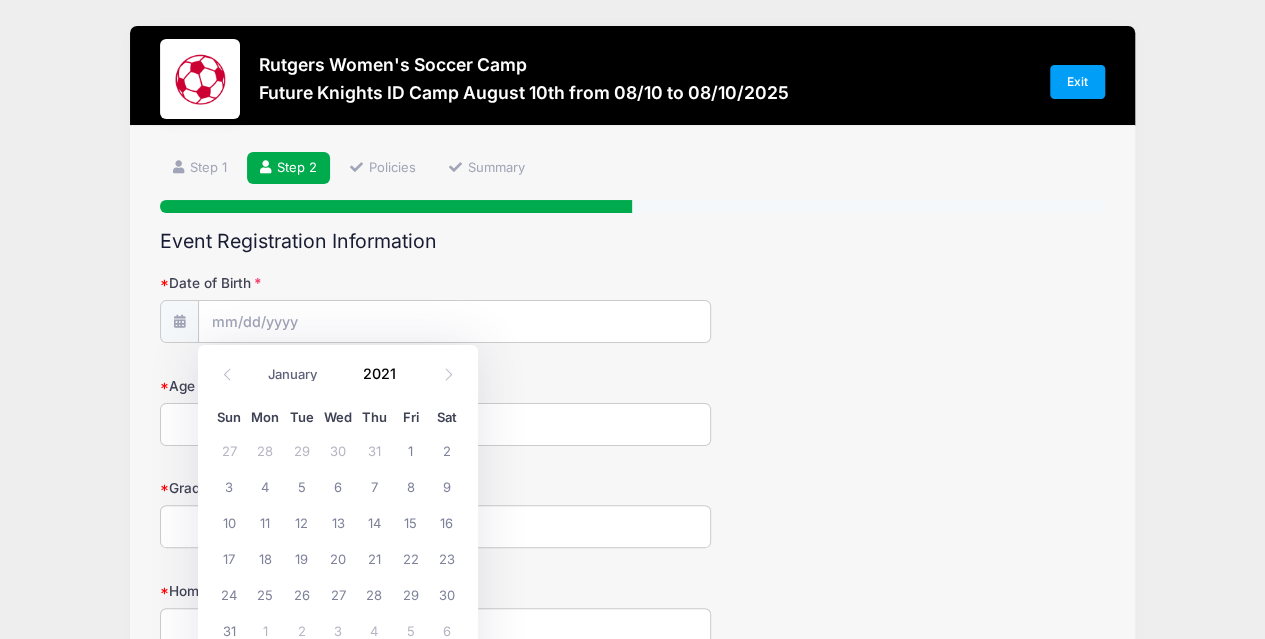 click at bounding box center (411, 381) 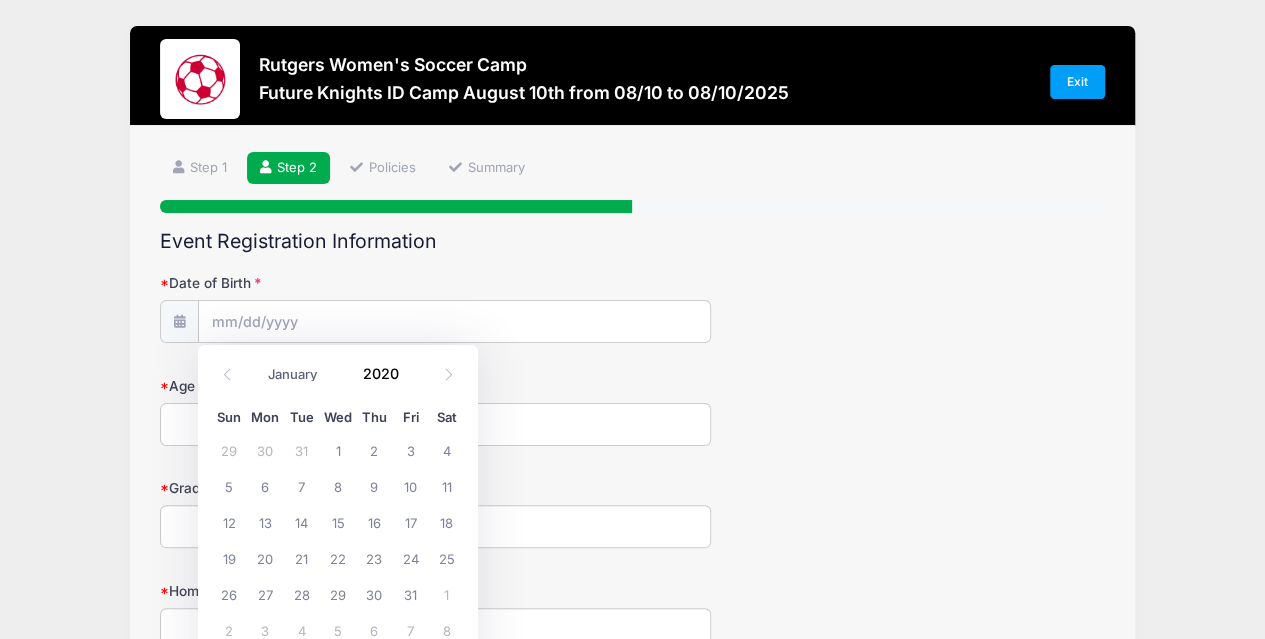 click at bounding box center (411, 381) 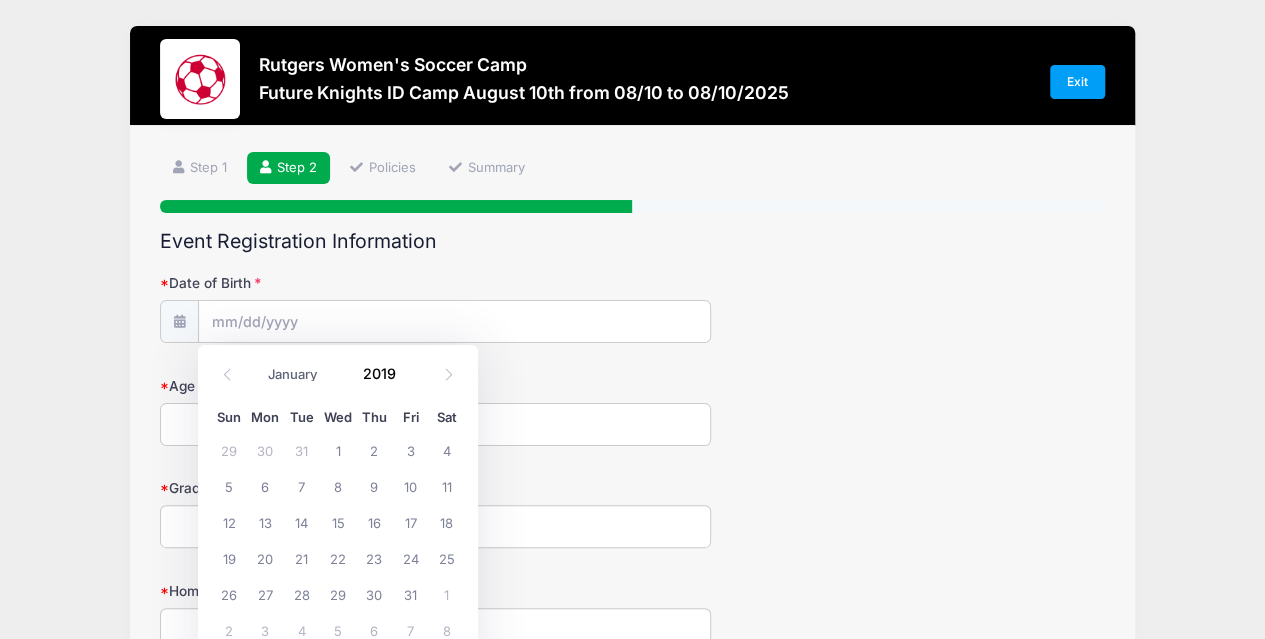 click at bounding box center (411, 381) 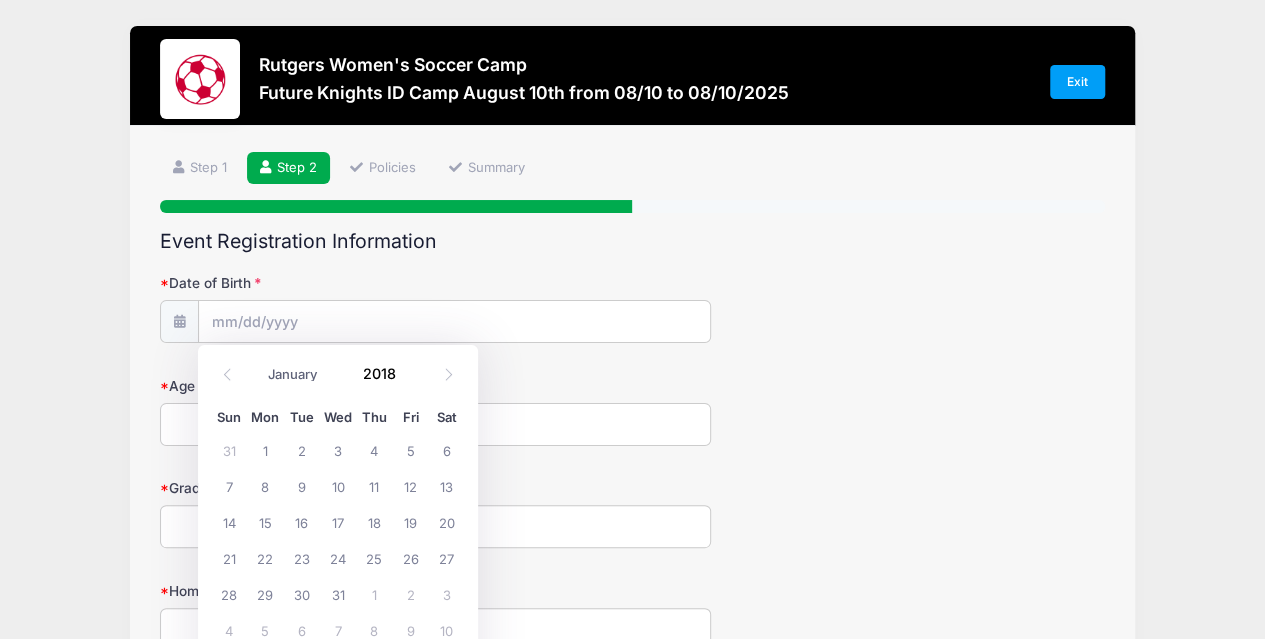 click at bounding box center (411, 381) 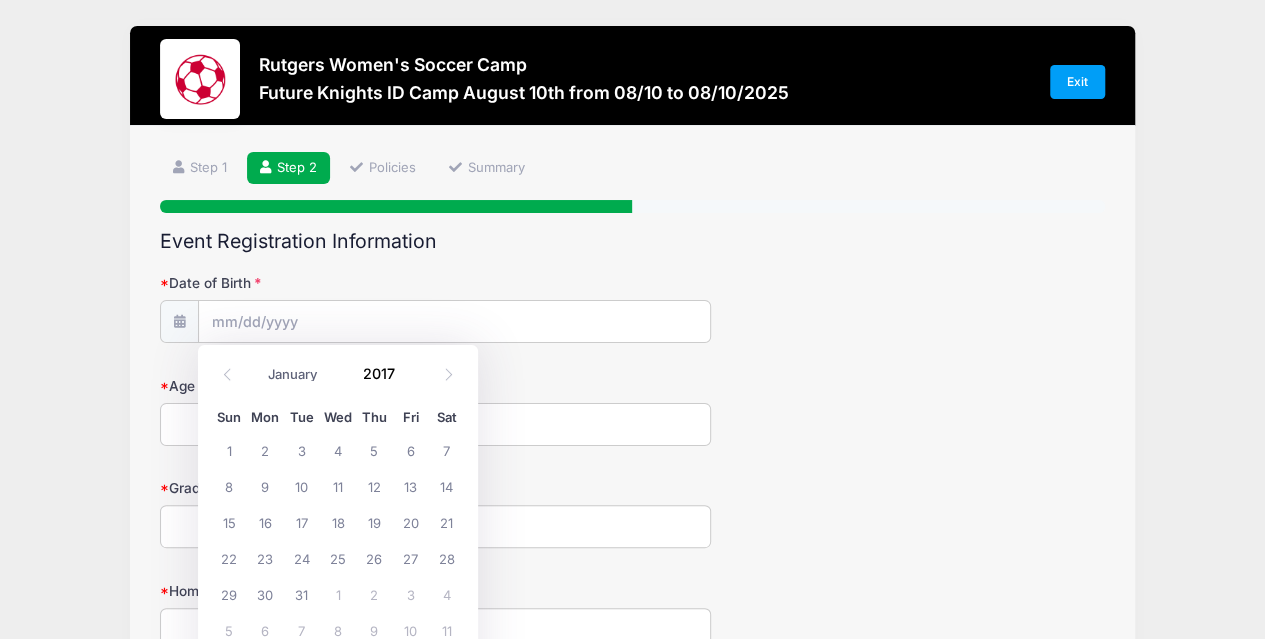 click at bounding box center (411, 381) 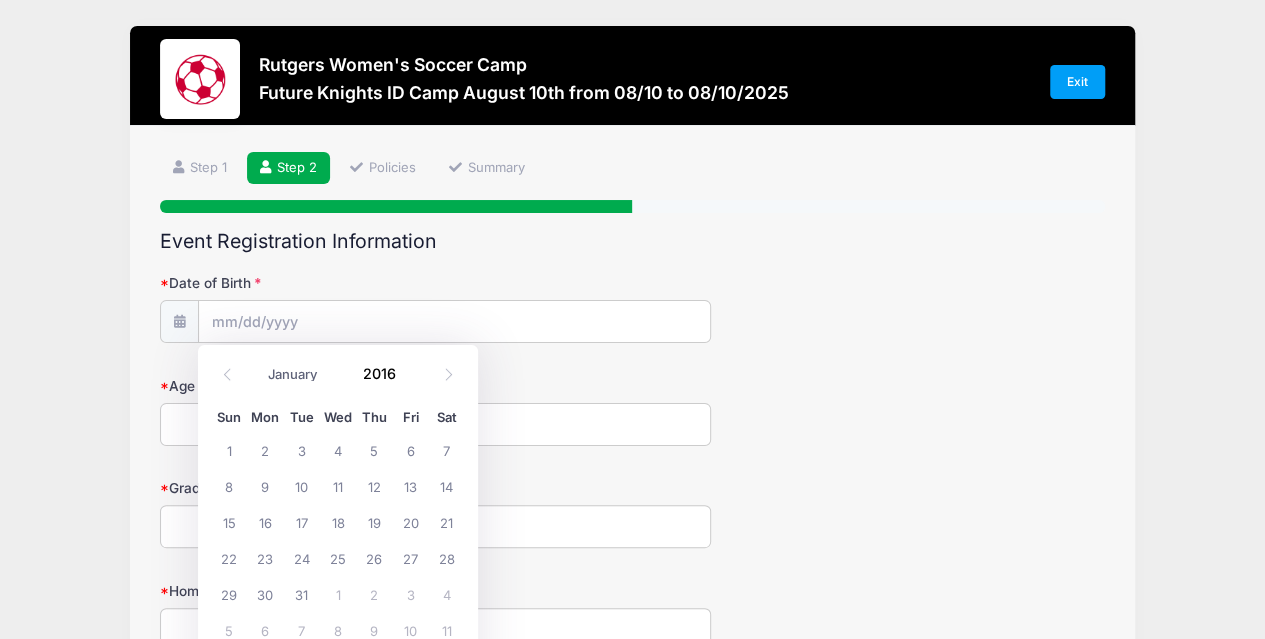 click at bounding box center (411, 381) 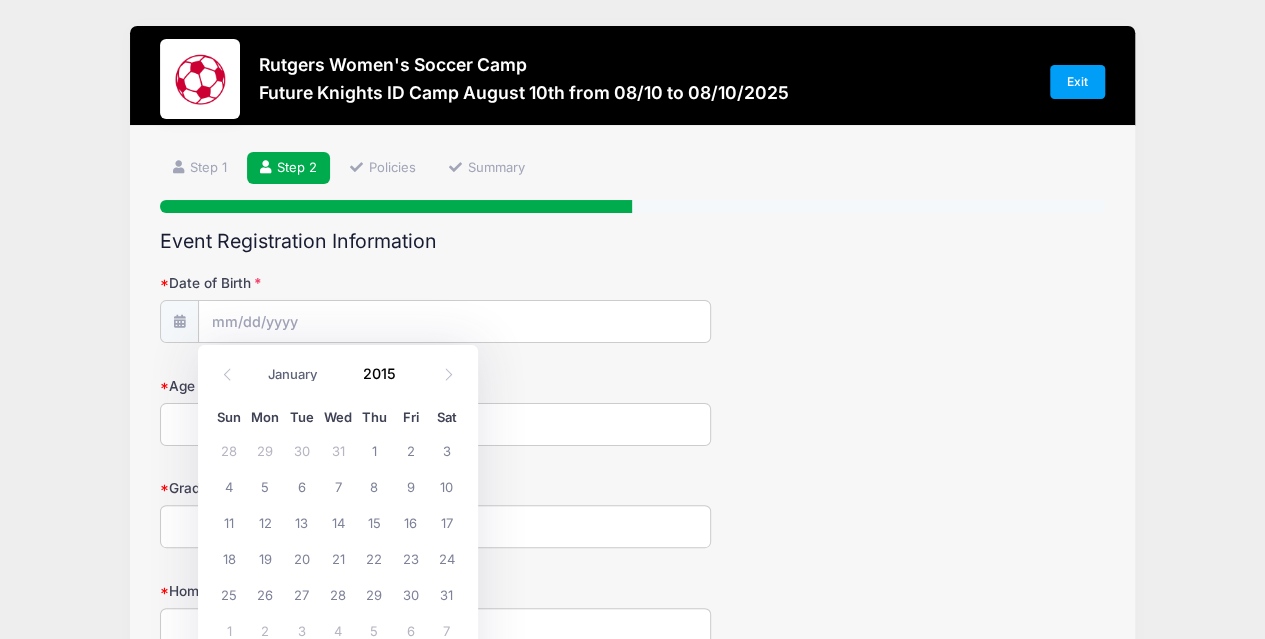 click at bounding box center [411, 381] 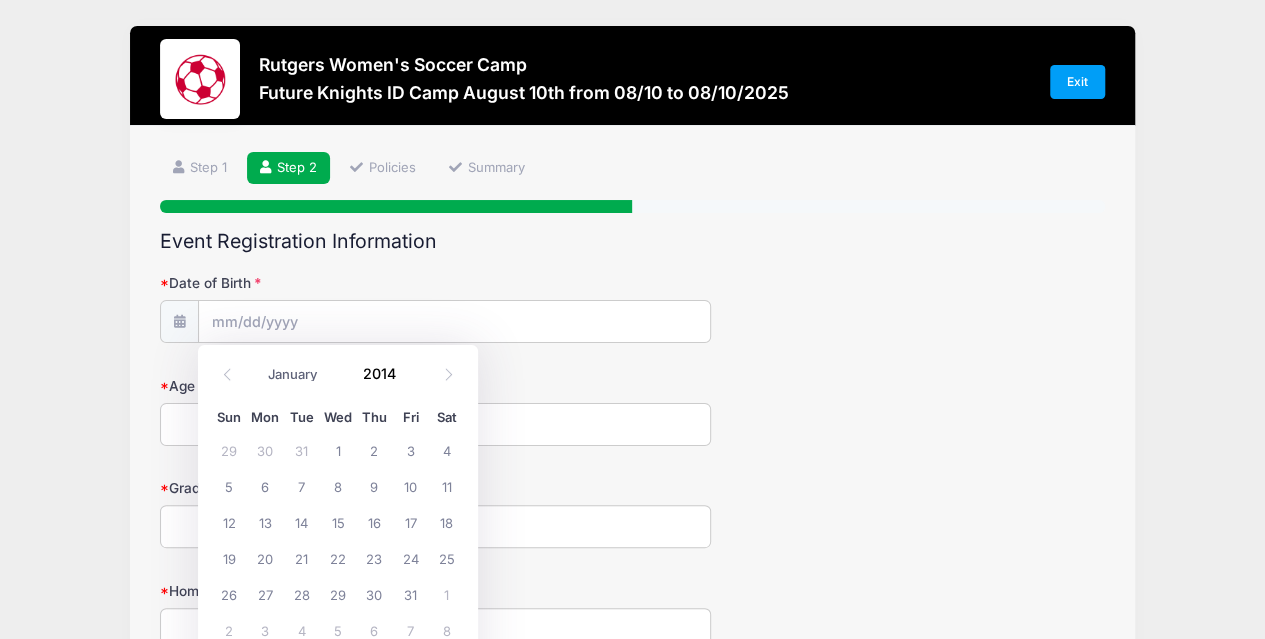 click at bounding box center (411, 381) 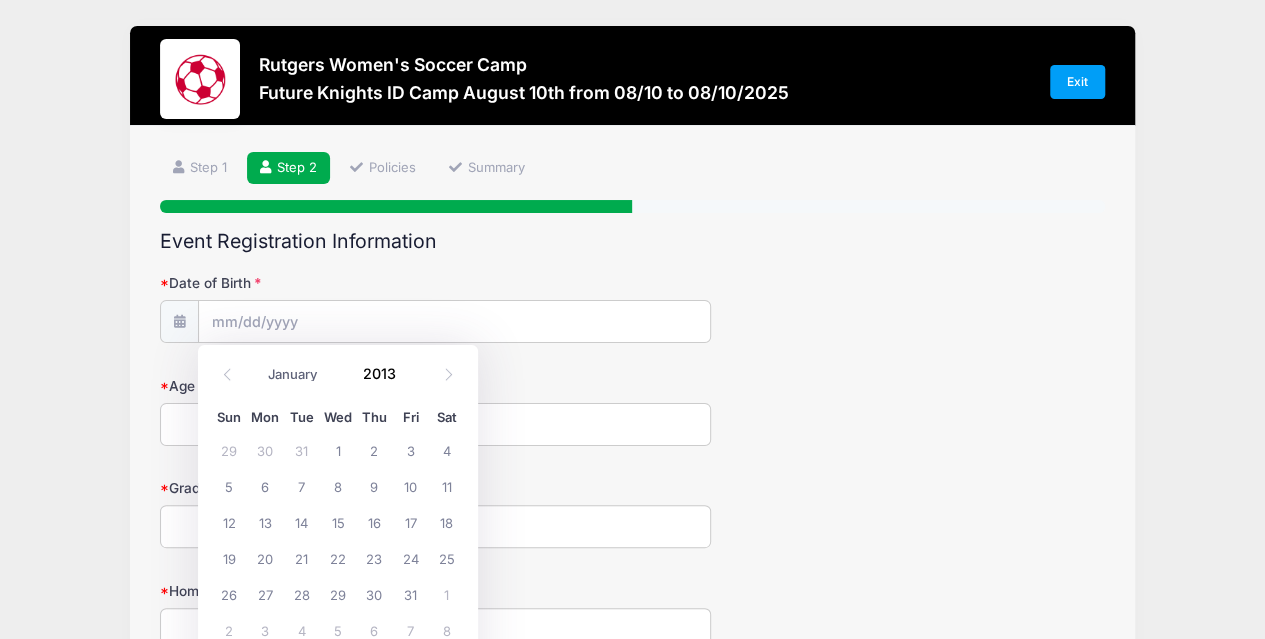 click at bounding box center (411, 381) 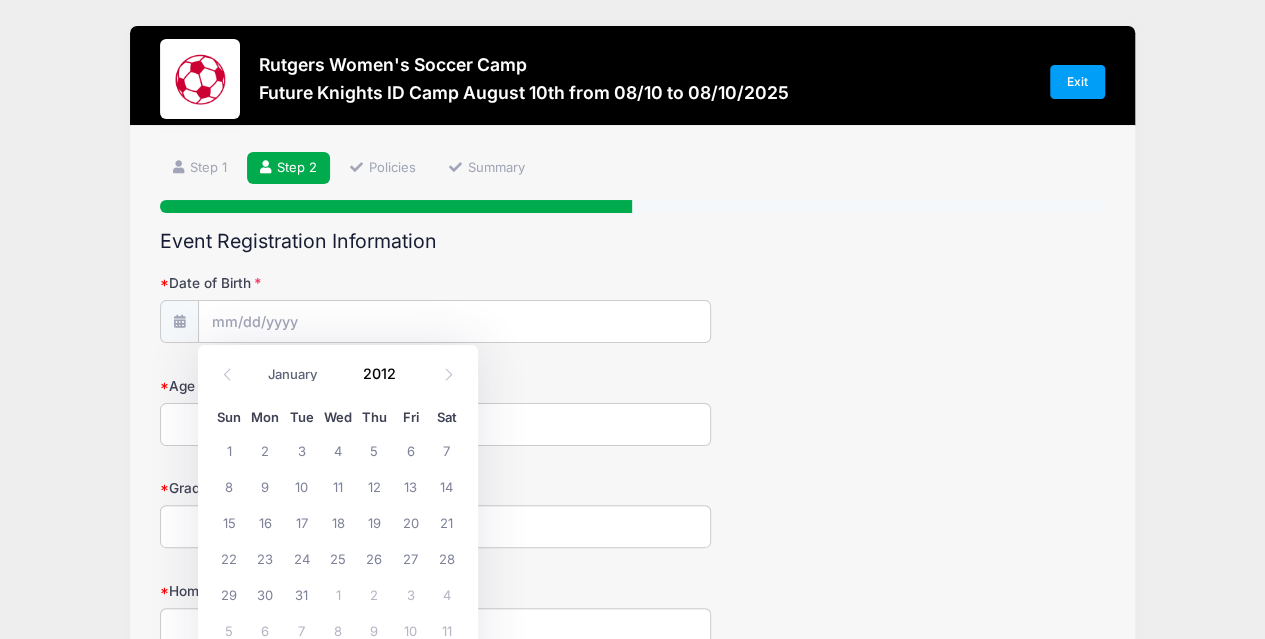 click at bounding box center [411, 381] 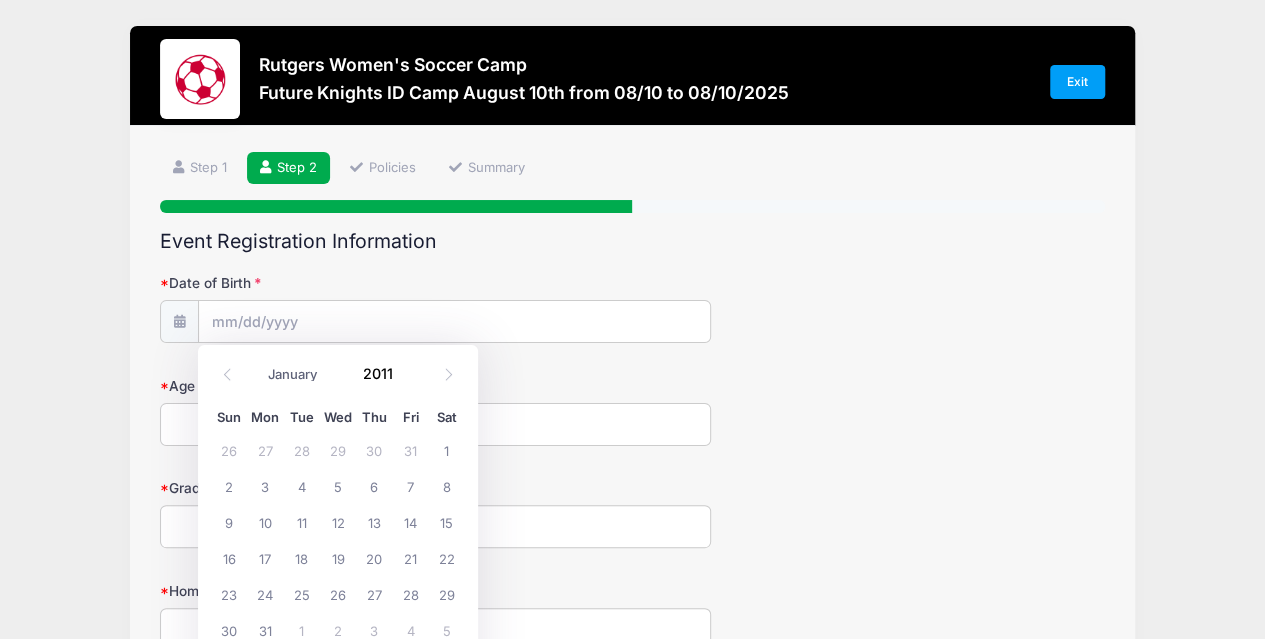 click at bounding box center (411, 381) 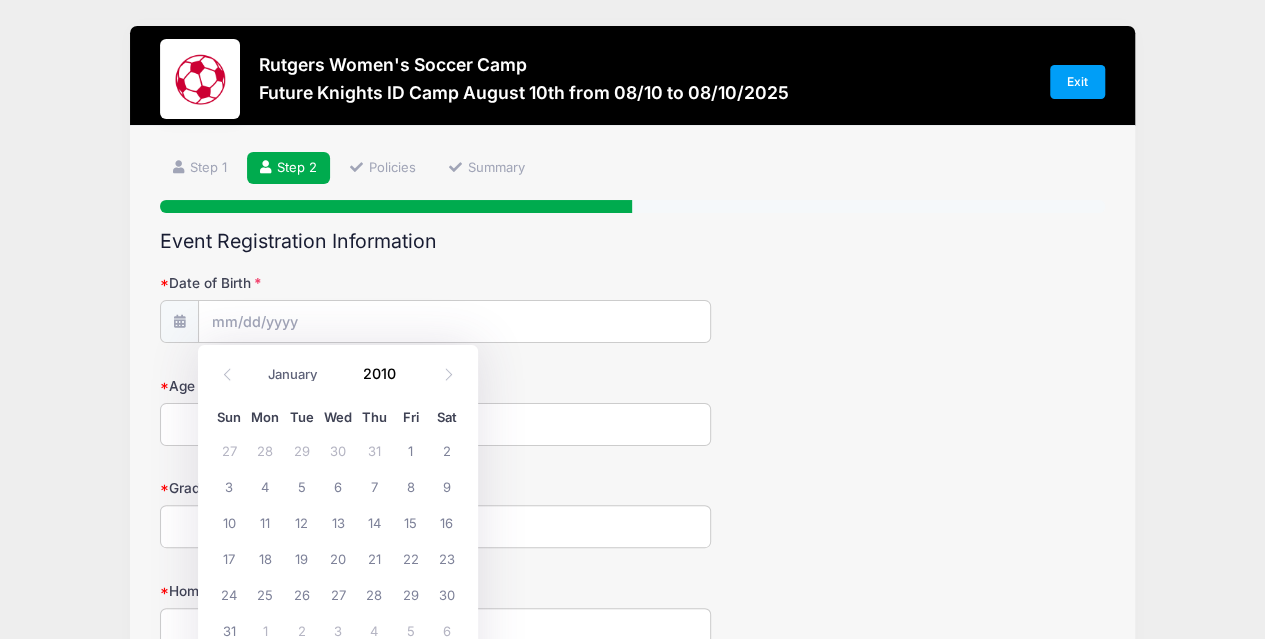 click at bounding box center [411, 381] 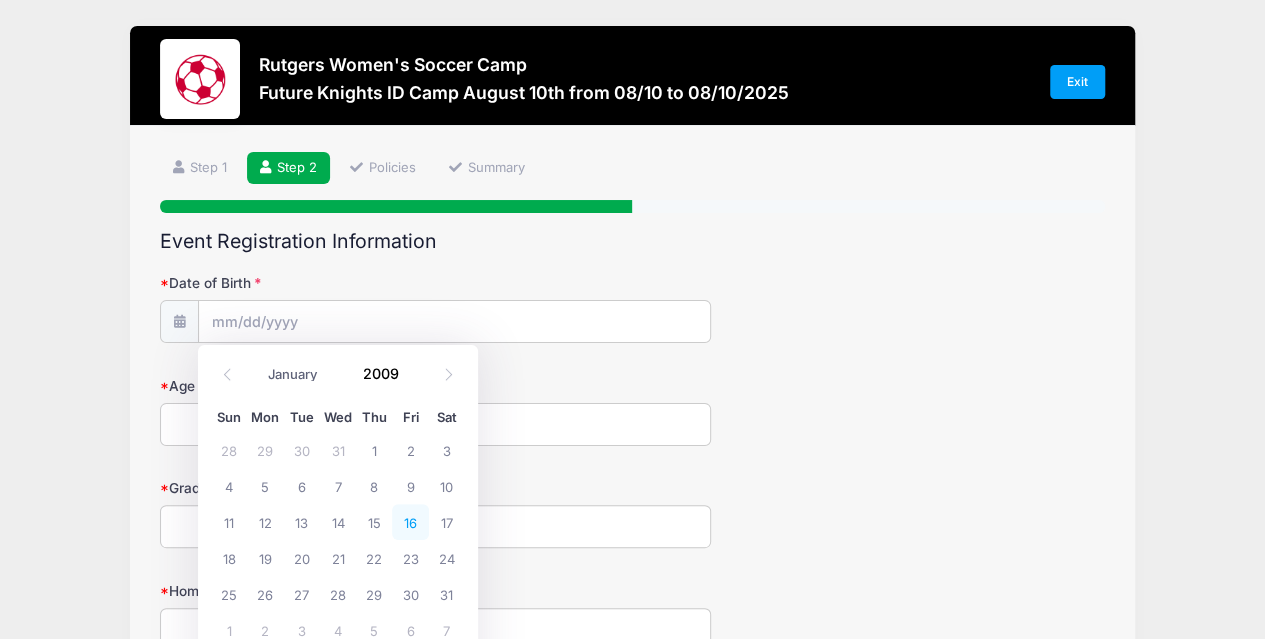 click on "16" at bounding box center [410, 522] 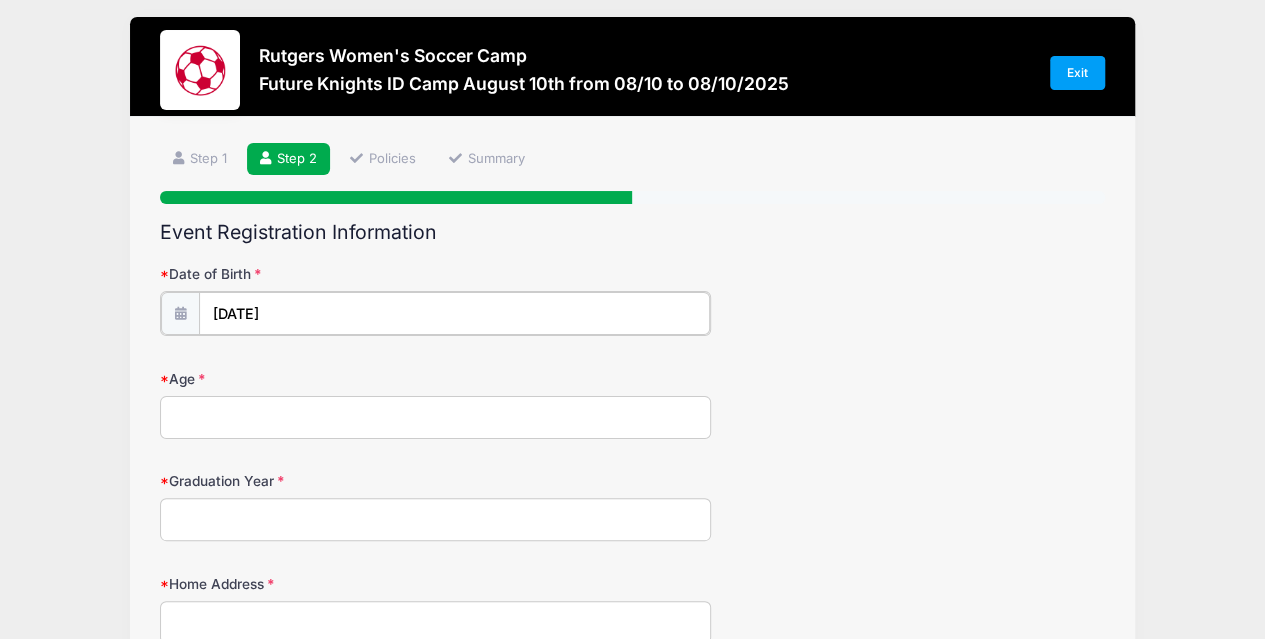 scroll, scrollTop: 16, scrollLeft: 0, axis: vertical 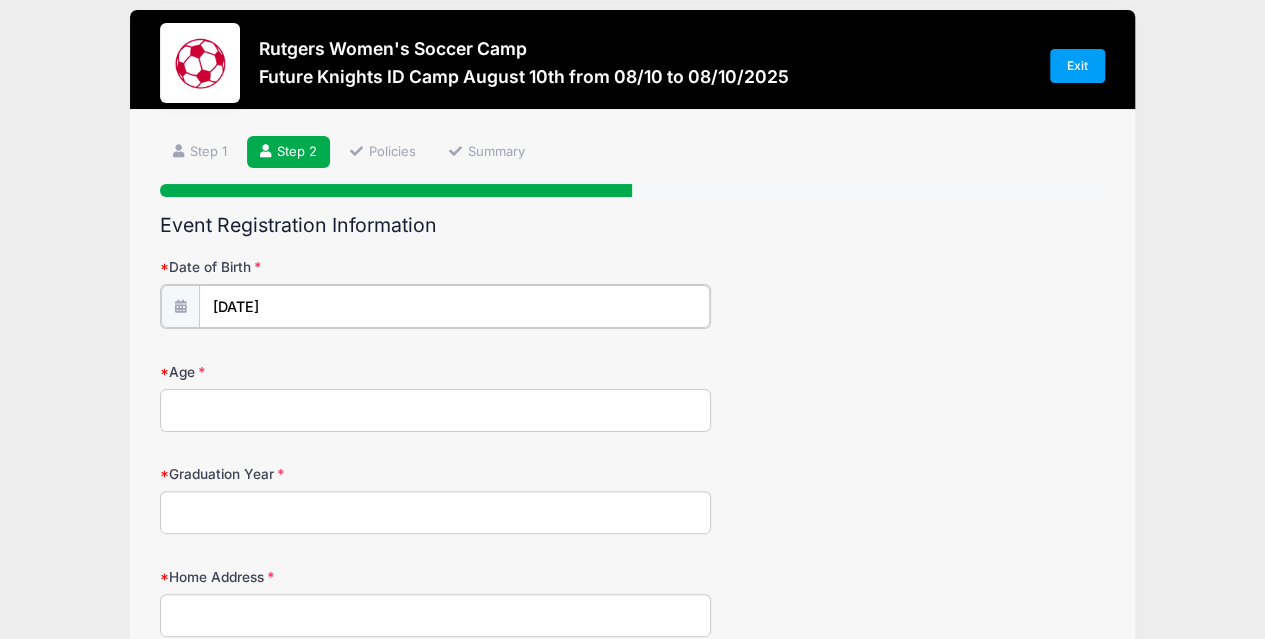 click on "01/16/2009" at bounding box center [455, 306] 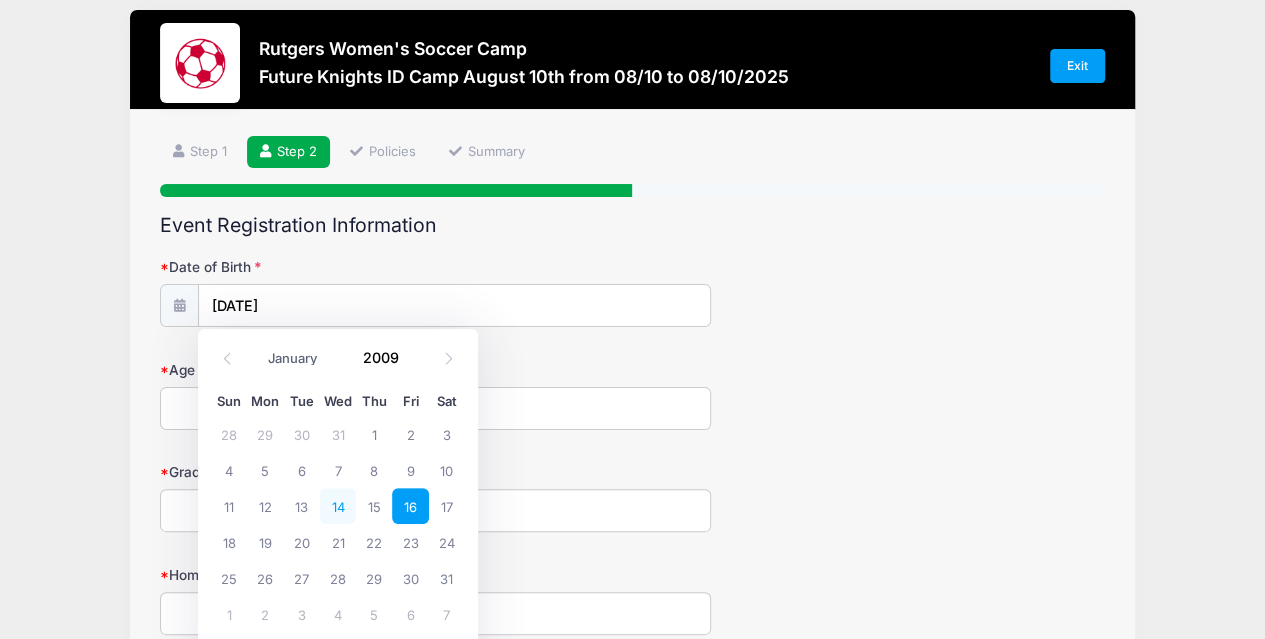 click on "14" at bounding box center [338, 506] 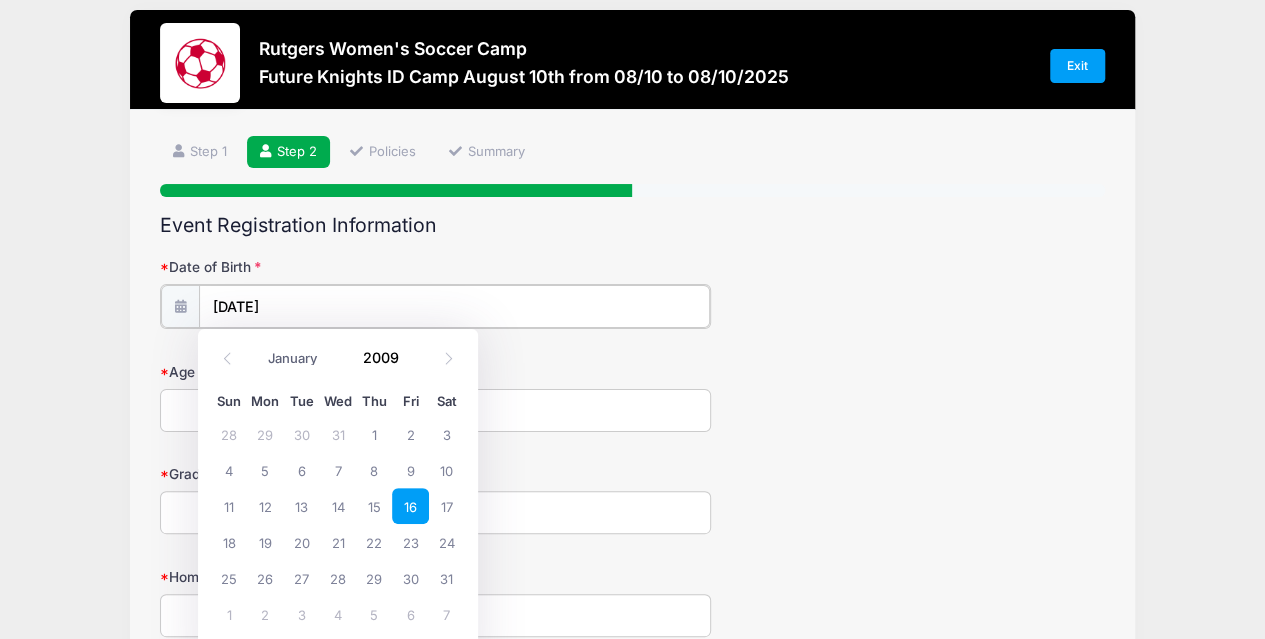 type on "01/14/2009" 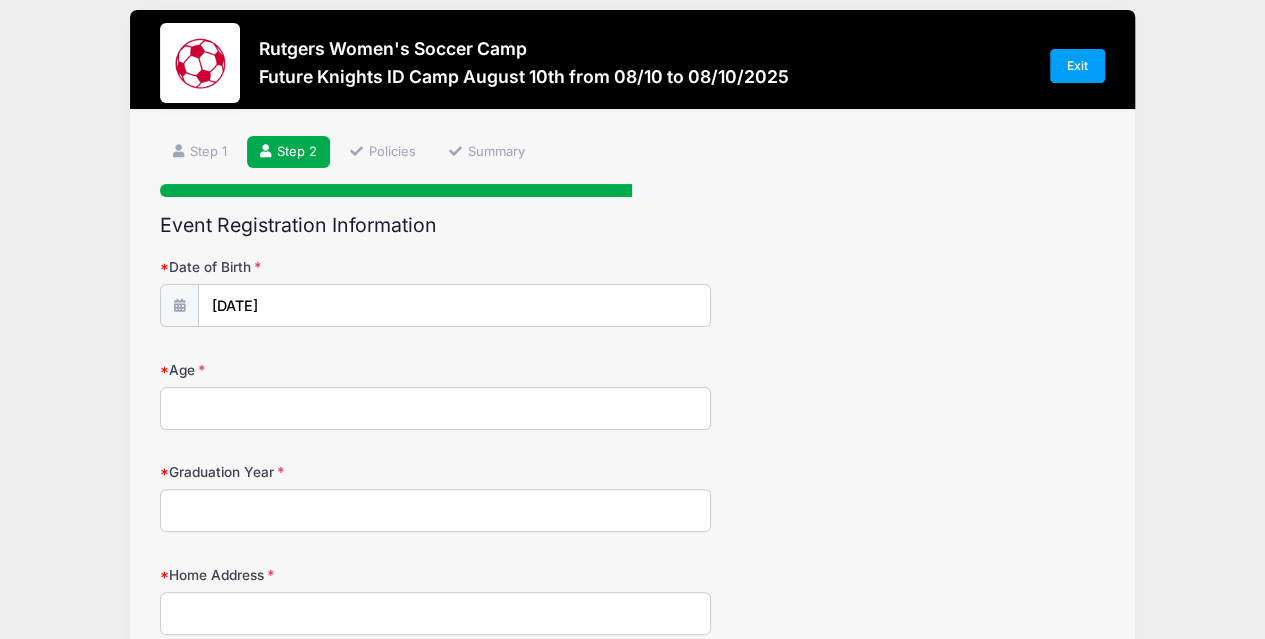 click on "Age" at bounding box center [436, 408] 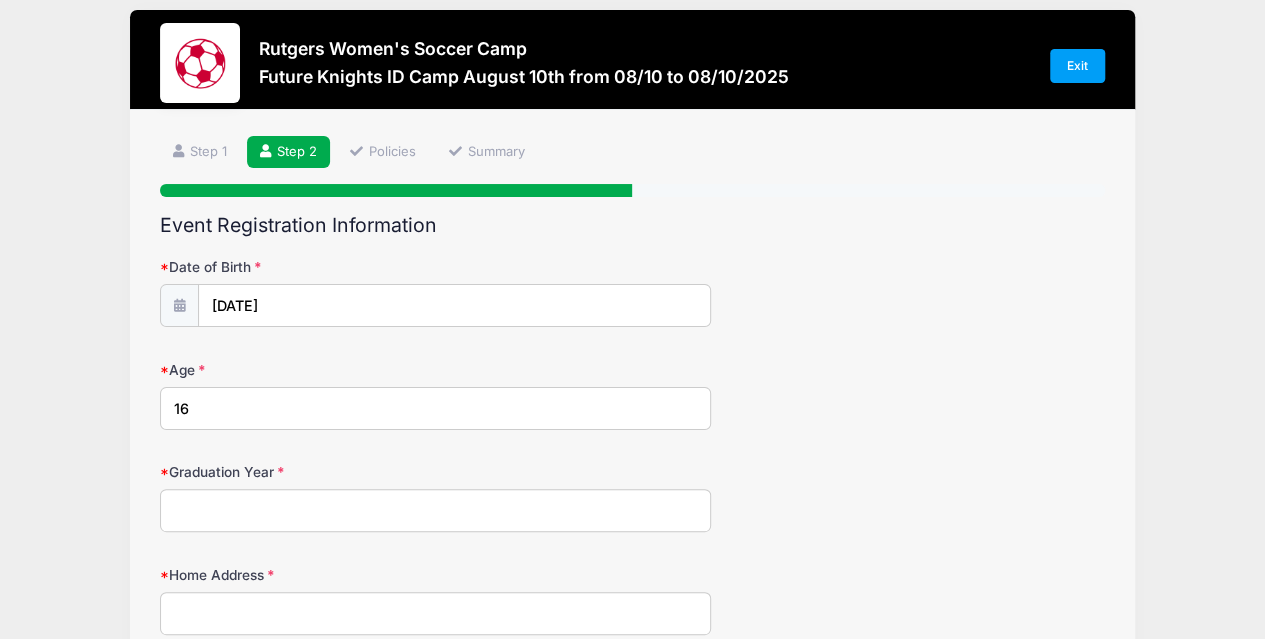 type on "16" 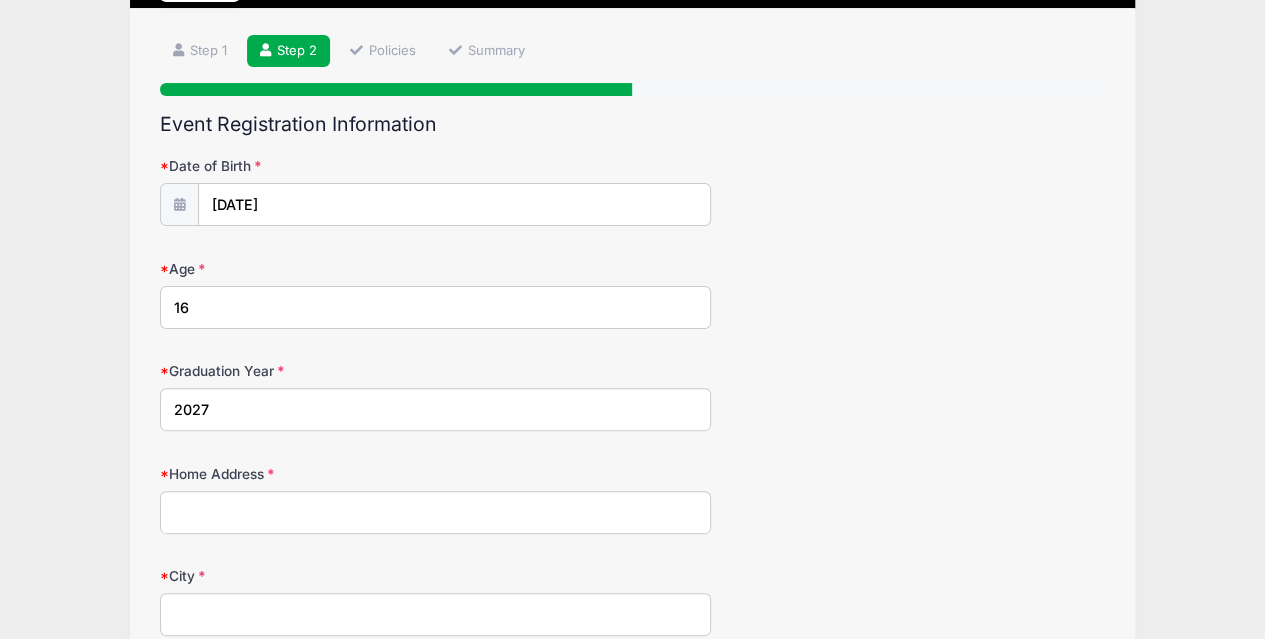 scroll, scrollTop: 307, scrollLeft: 0, axis: vertical 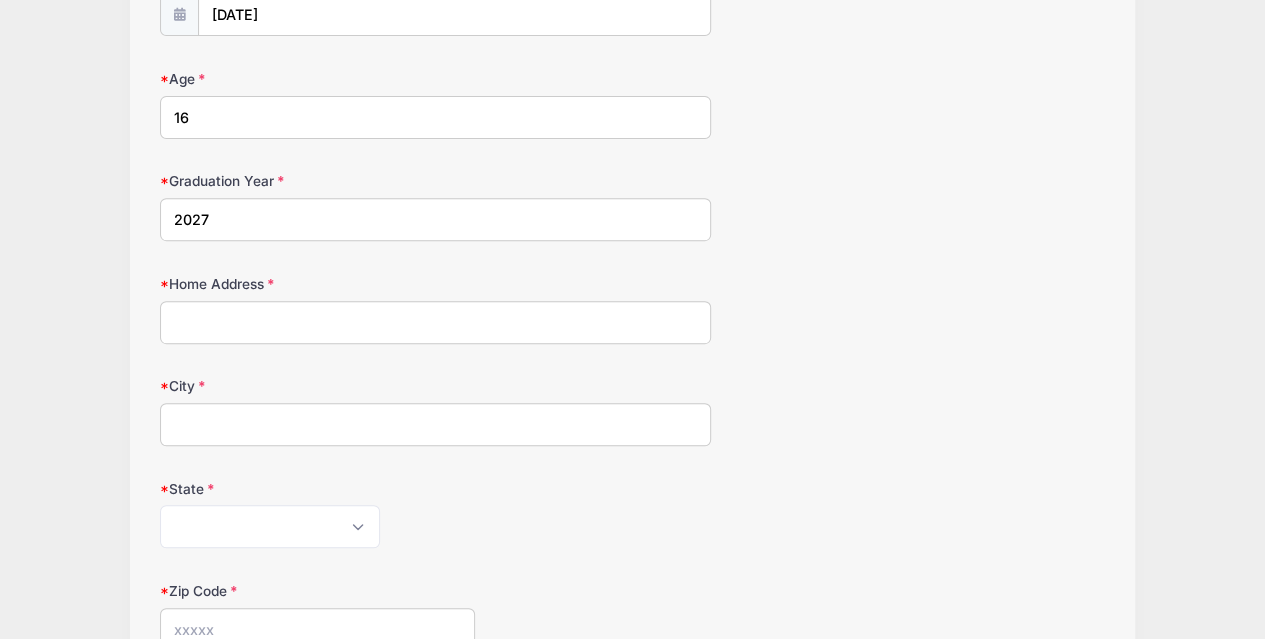 type on "2027" 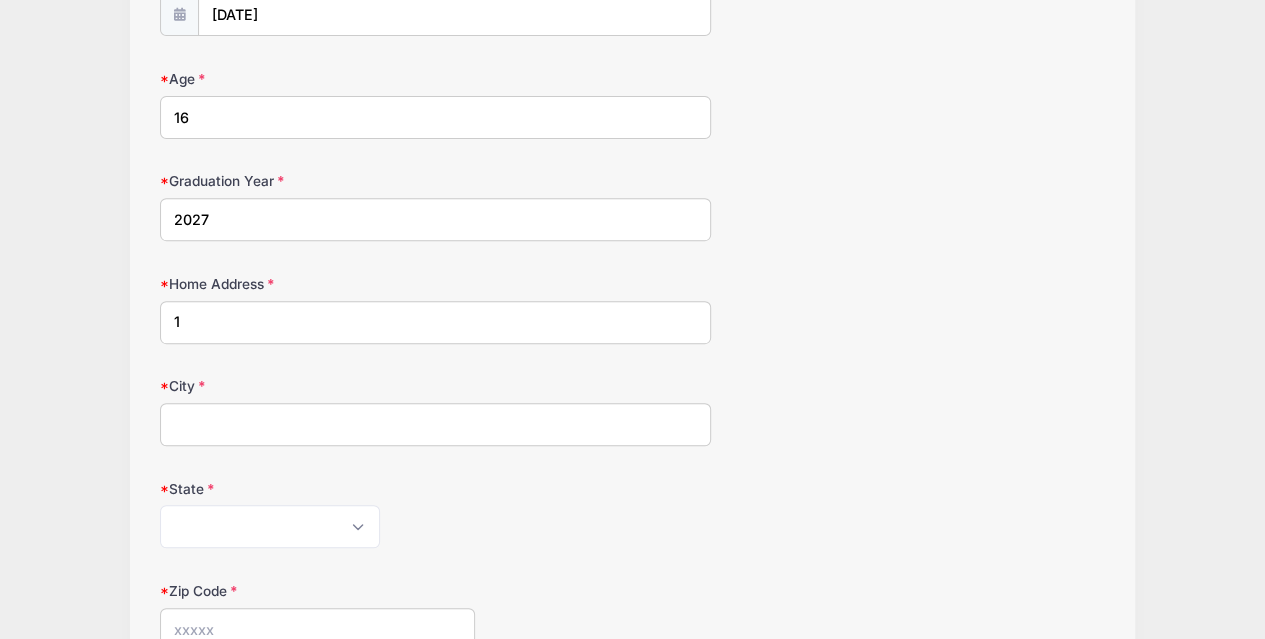 type on "1216 Falls Ave" 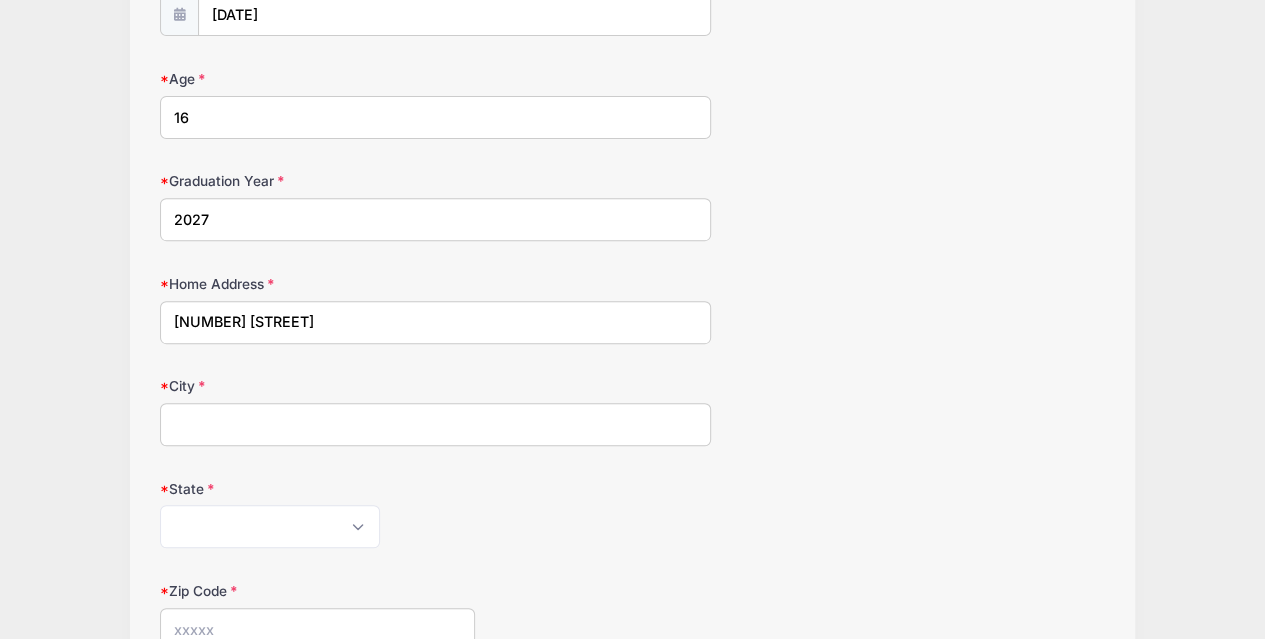 type on "Oakford" 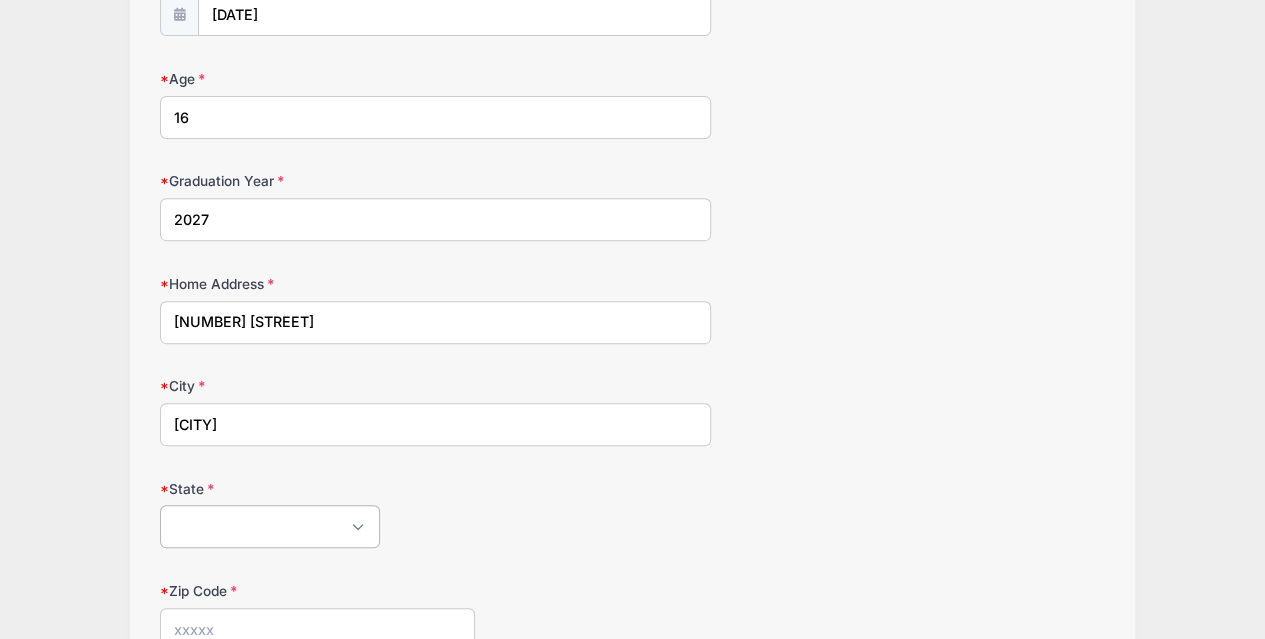 select on "PA" 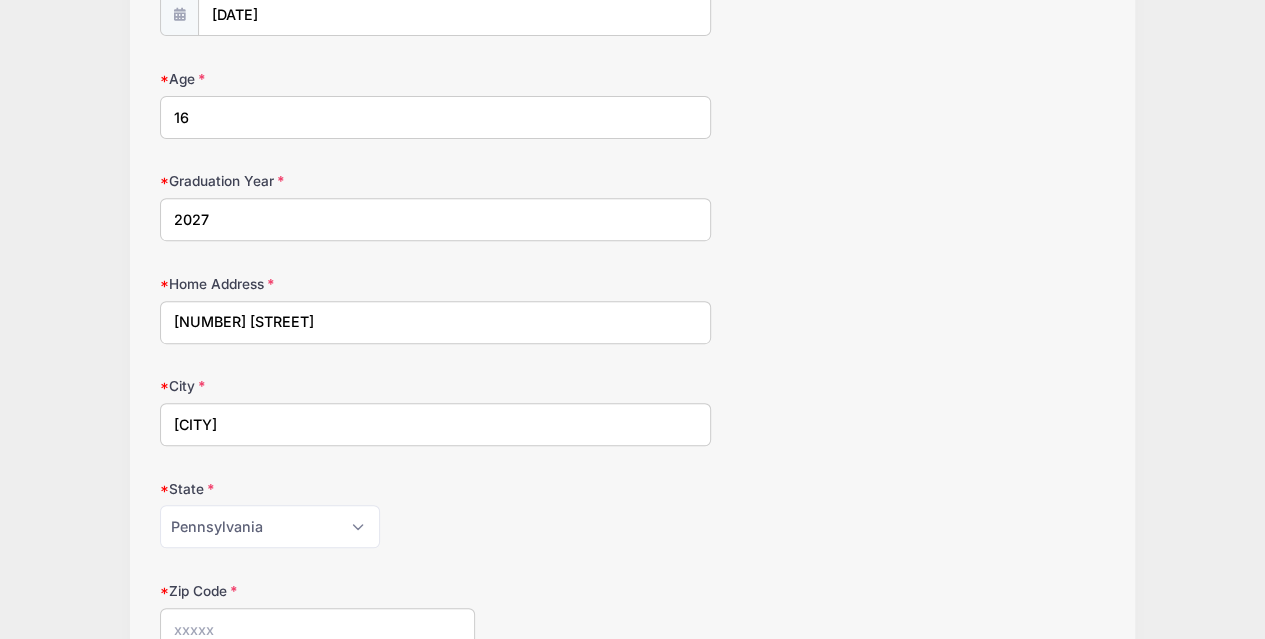 type on "19053" 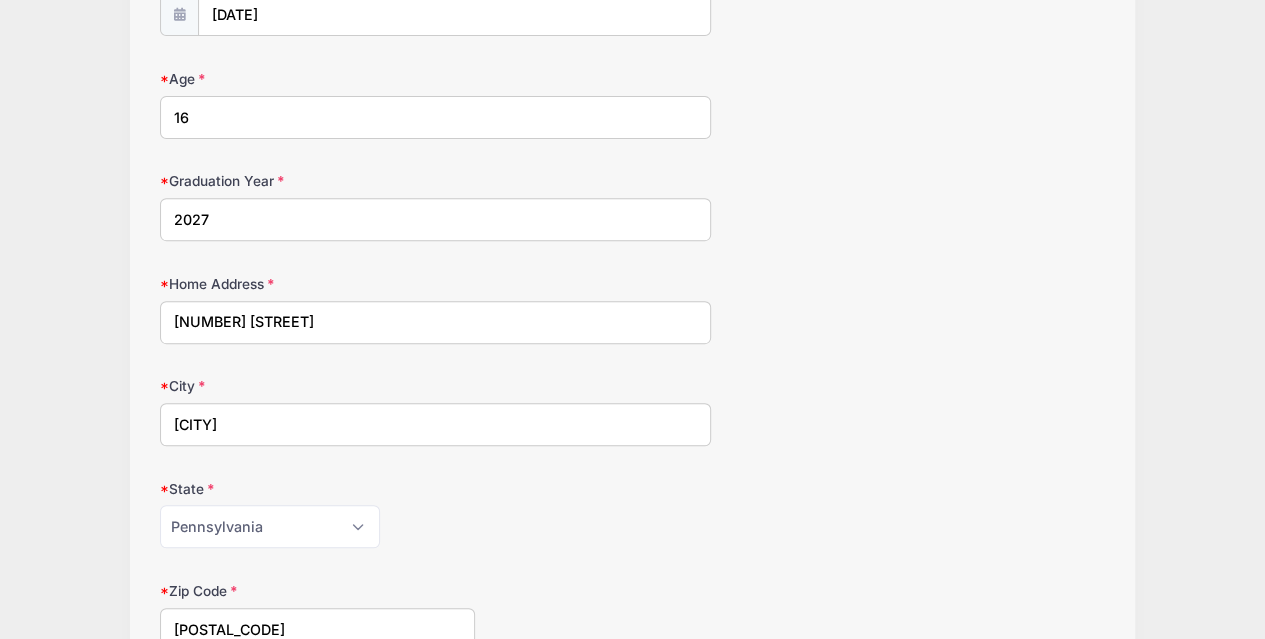 type on "(267) 784-8591" 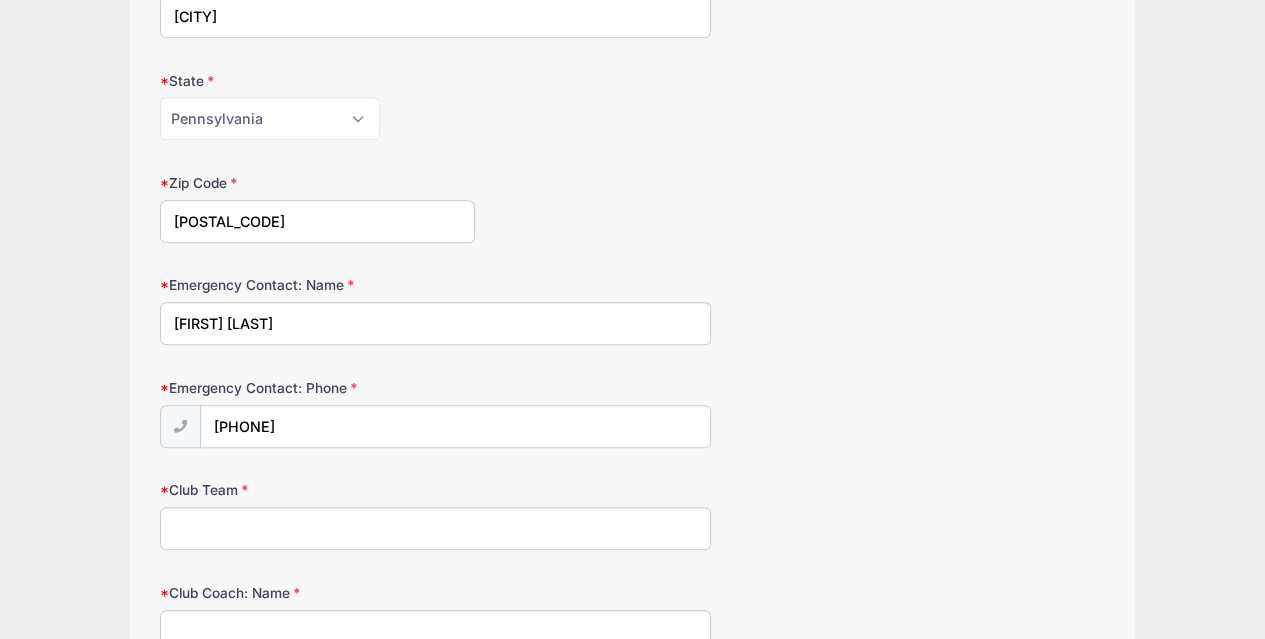 scroll, scrollTop: 724, scrollLeft: 0, axis: vertical 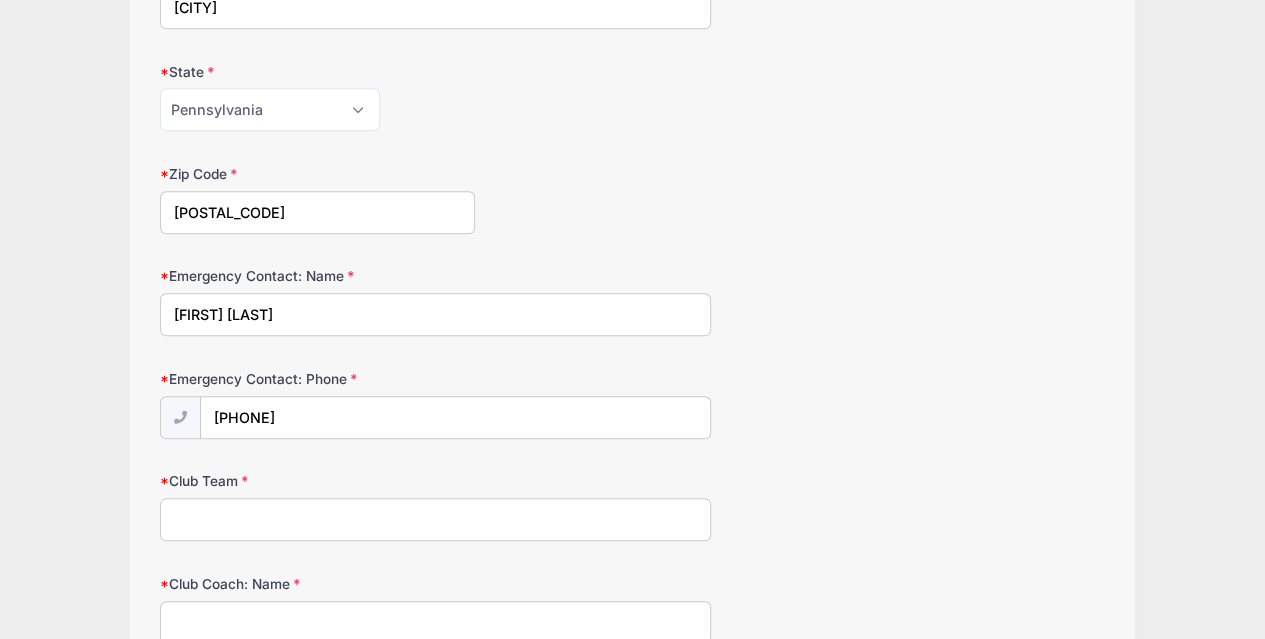 click on "Jackie Fisher" at bounding box center (436, 314) 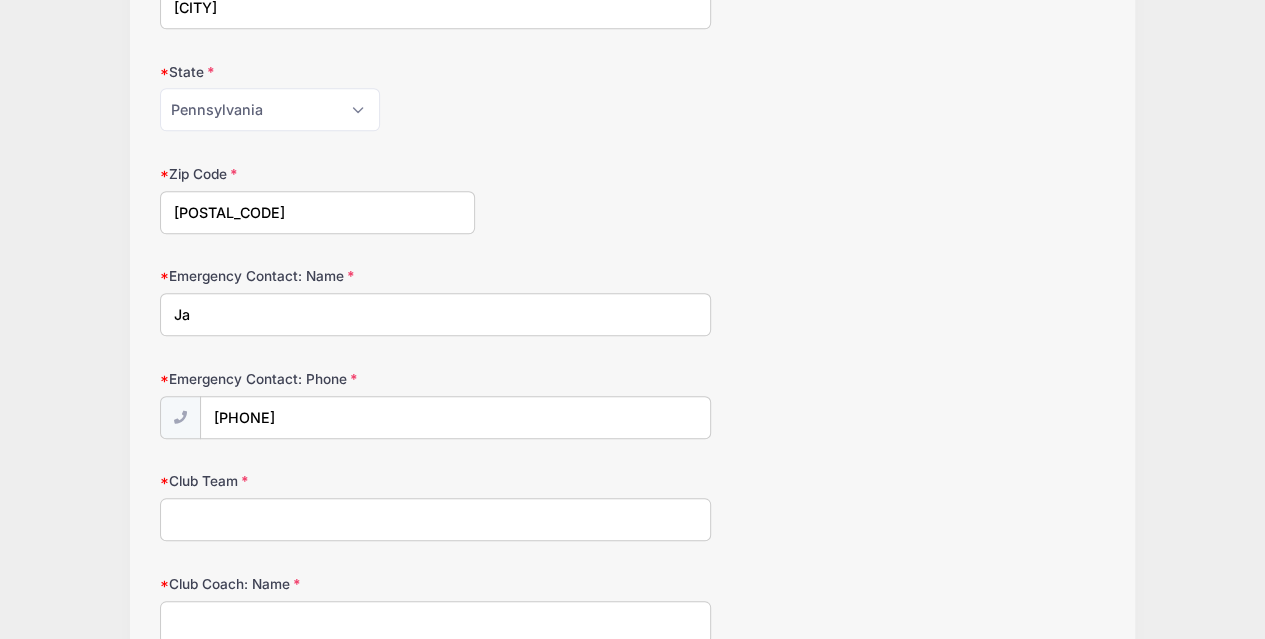type on "J" 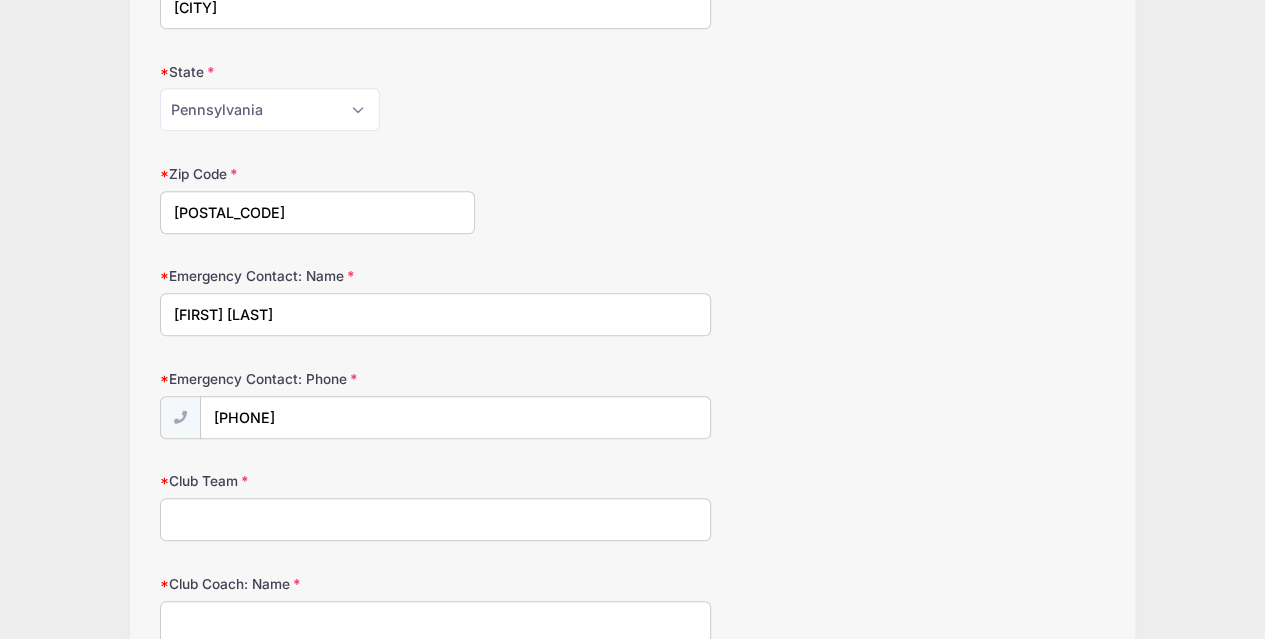 type on "Shawn Harrison" 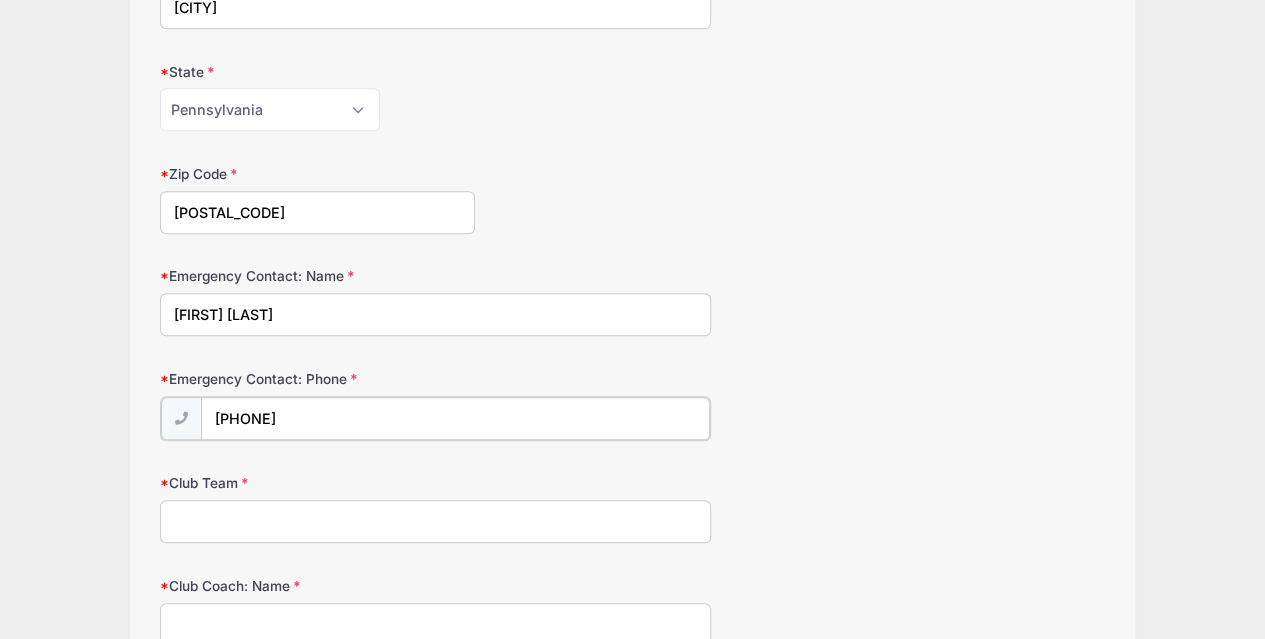 click on "(267) 784-8591" at bounding box center [456, 418] 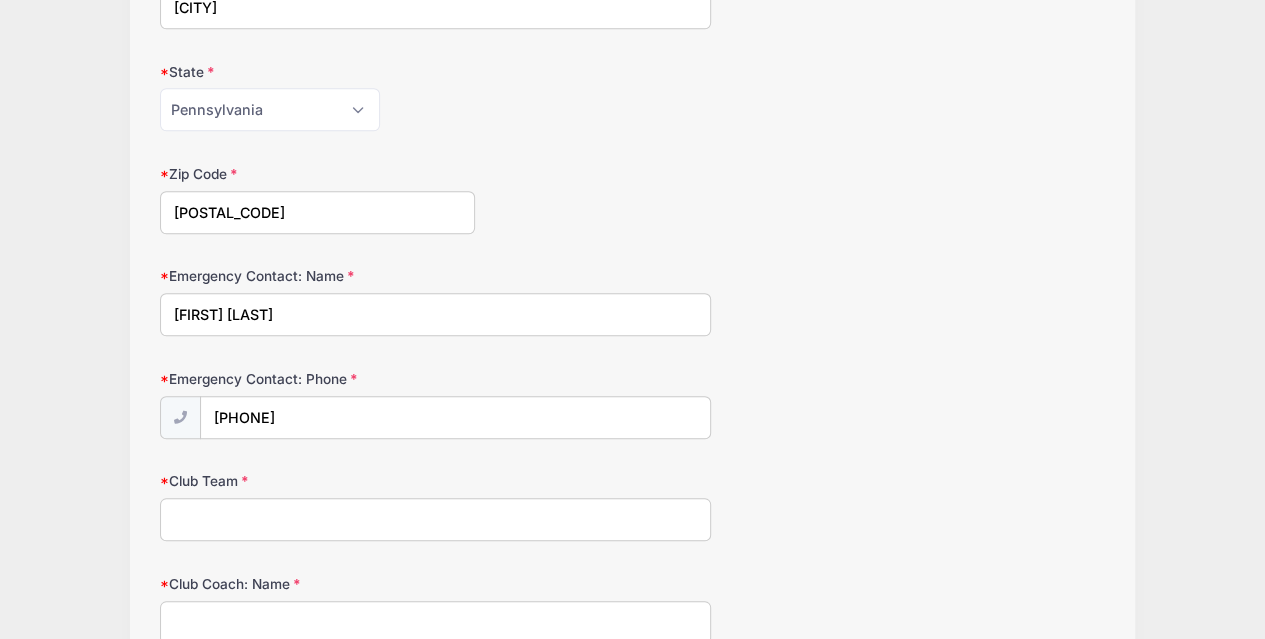 click on "Club Team" at bounding box center [436, 519] 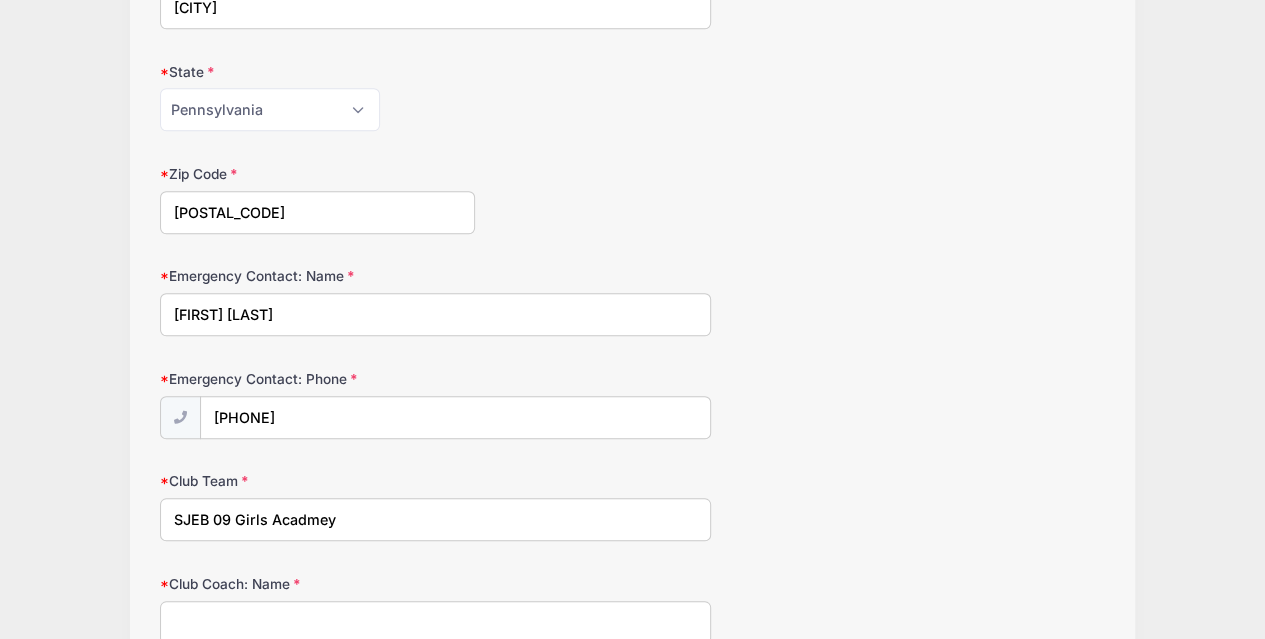 click on "SJEB 09 Girls Acadmey" at bounding box center [436, 519] 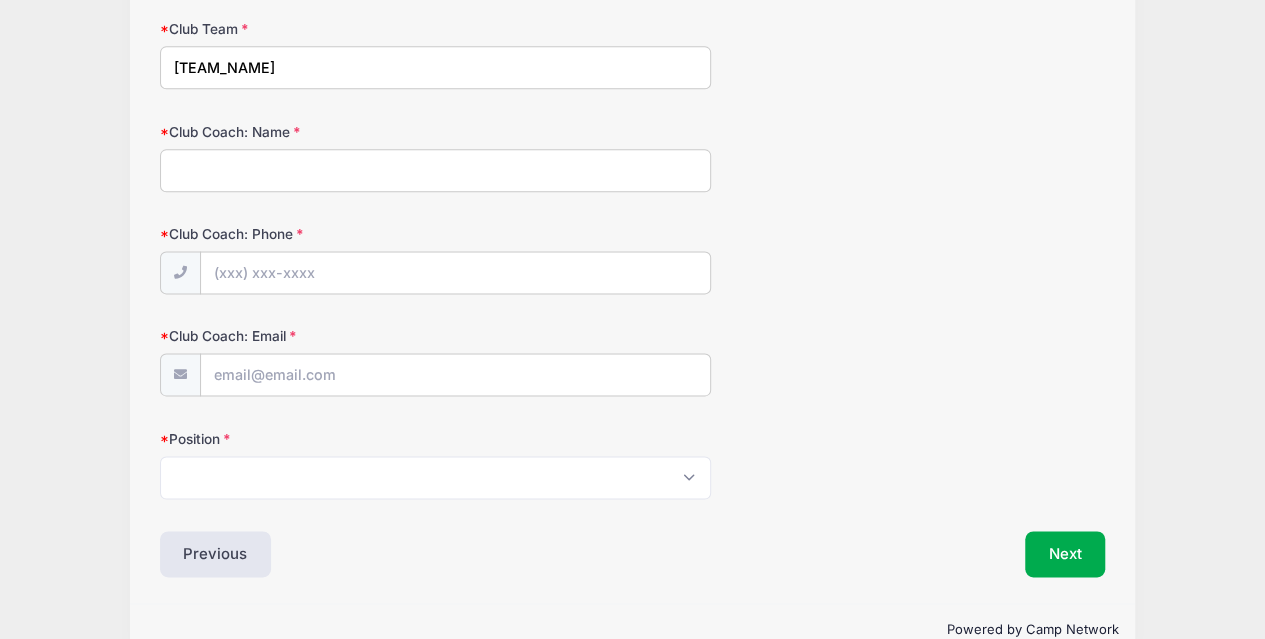 scroll, scrollTop: 1208, scrollLeft: 0, axis: vertical 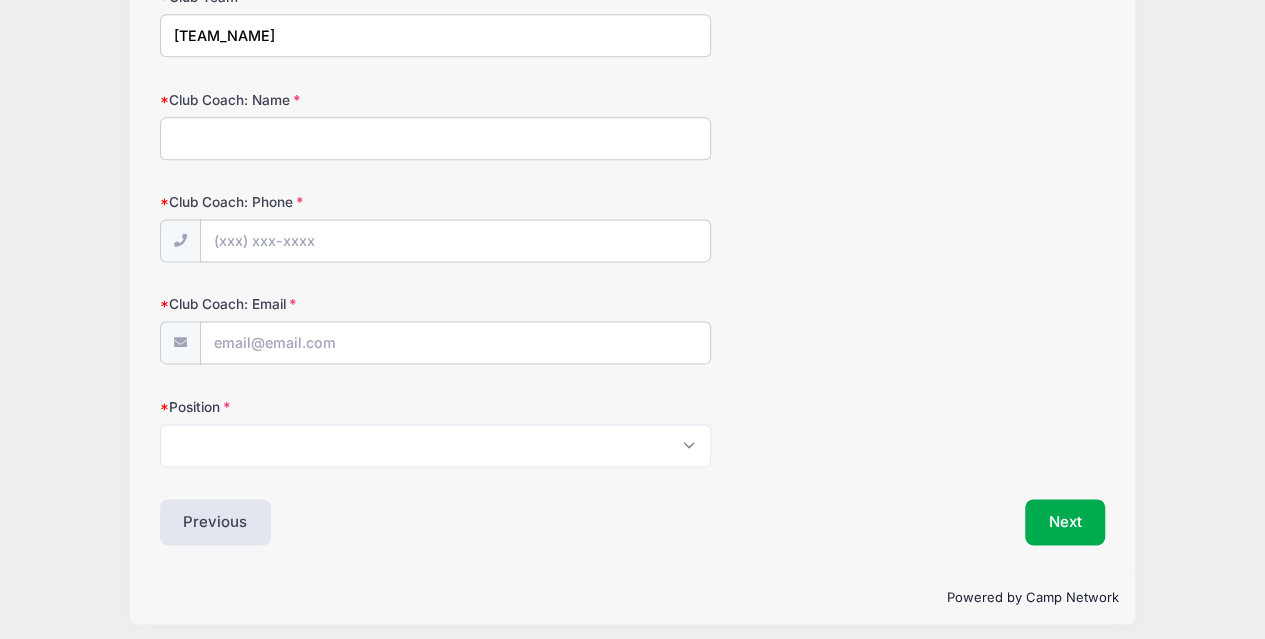 type on "SJEB 09 Girls Academy" 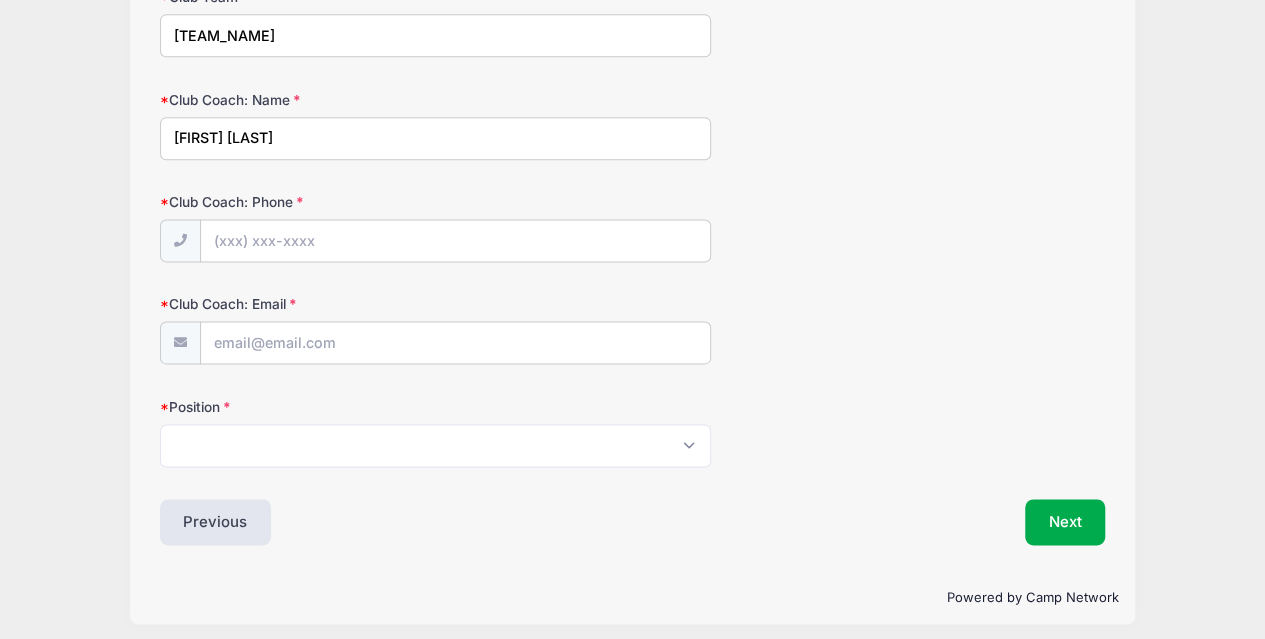 type on "John Thompson" 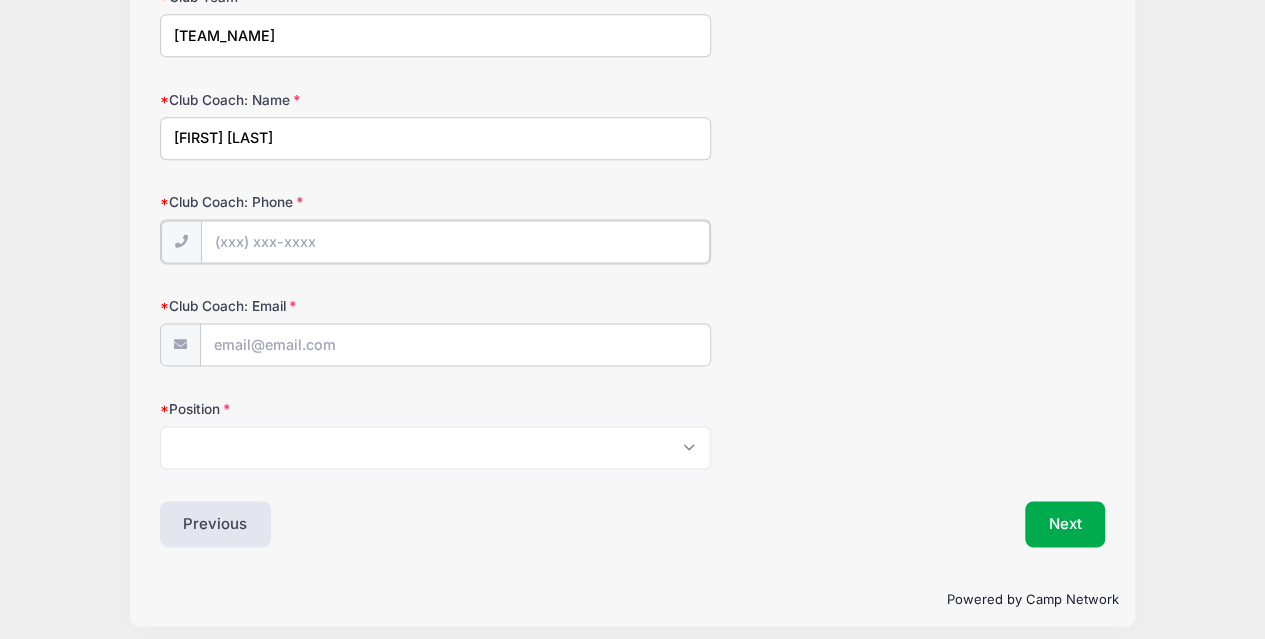click on "Club Coach: Phone" at bounding box center (456, 241) 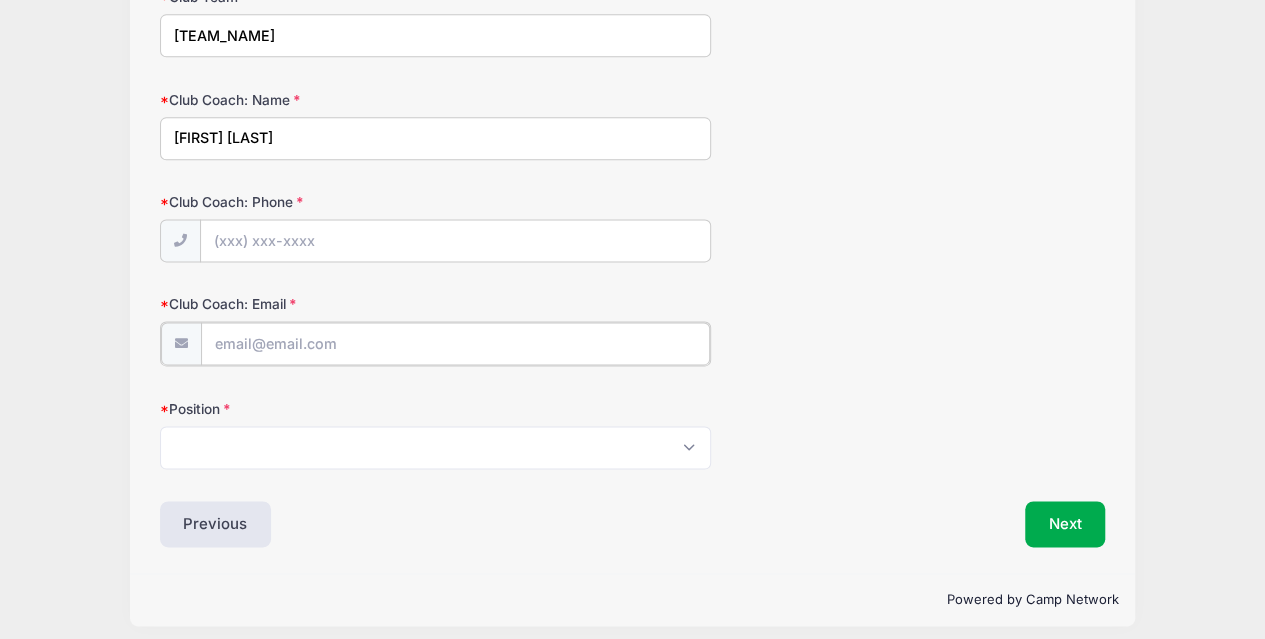 click on "Club Coach: Email" at bounding box center (456, 343) 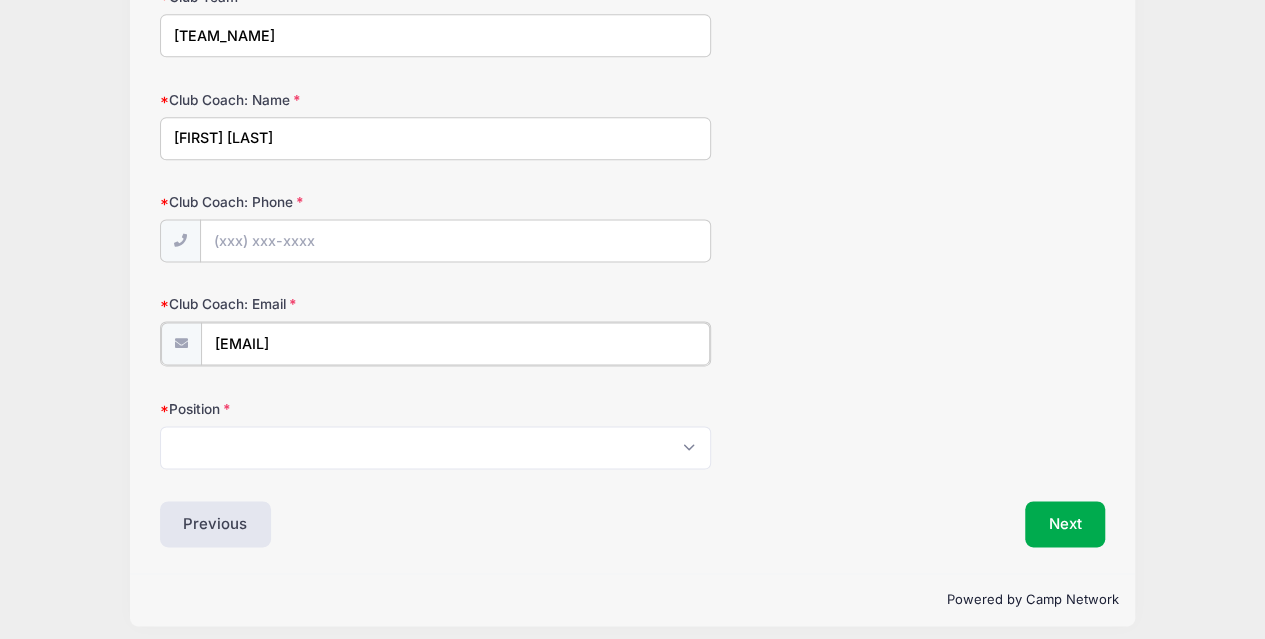 type on "johnthompson04@icloud.com" 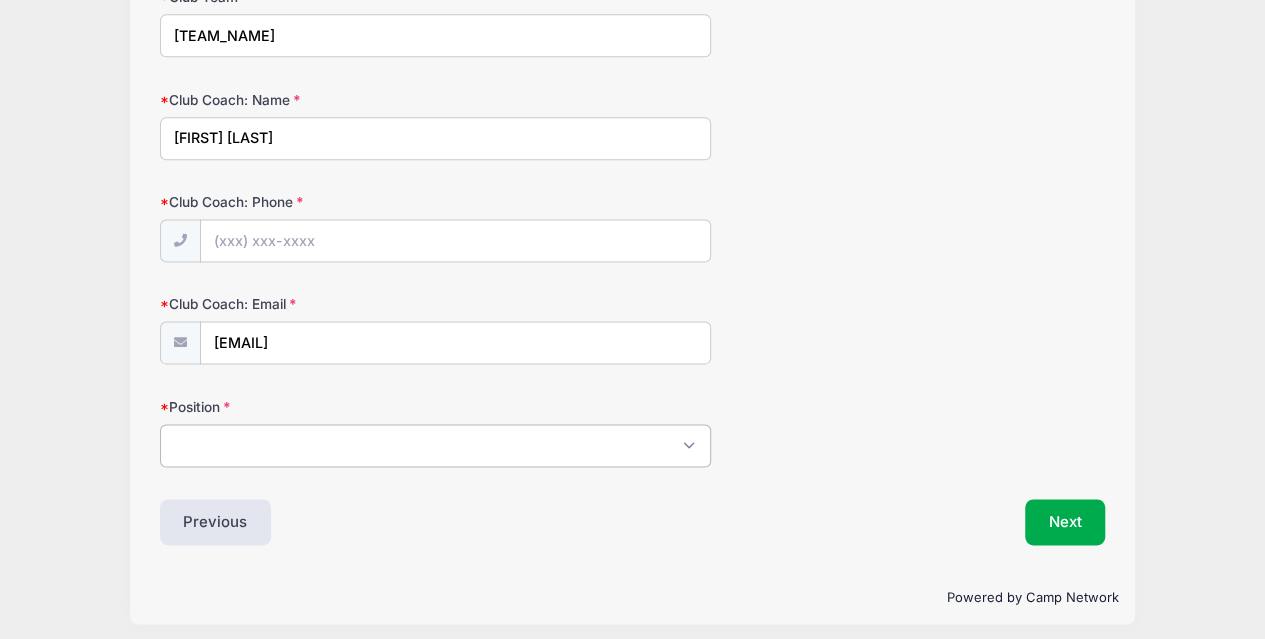 click on "Please Select Center Back
Outside Back
Outside Mid
Attacking Mid
Defensive Mid
Forward
Goalkeeper" at bounding box center [436, 445] 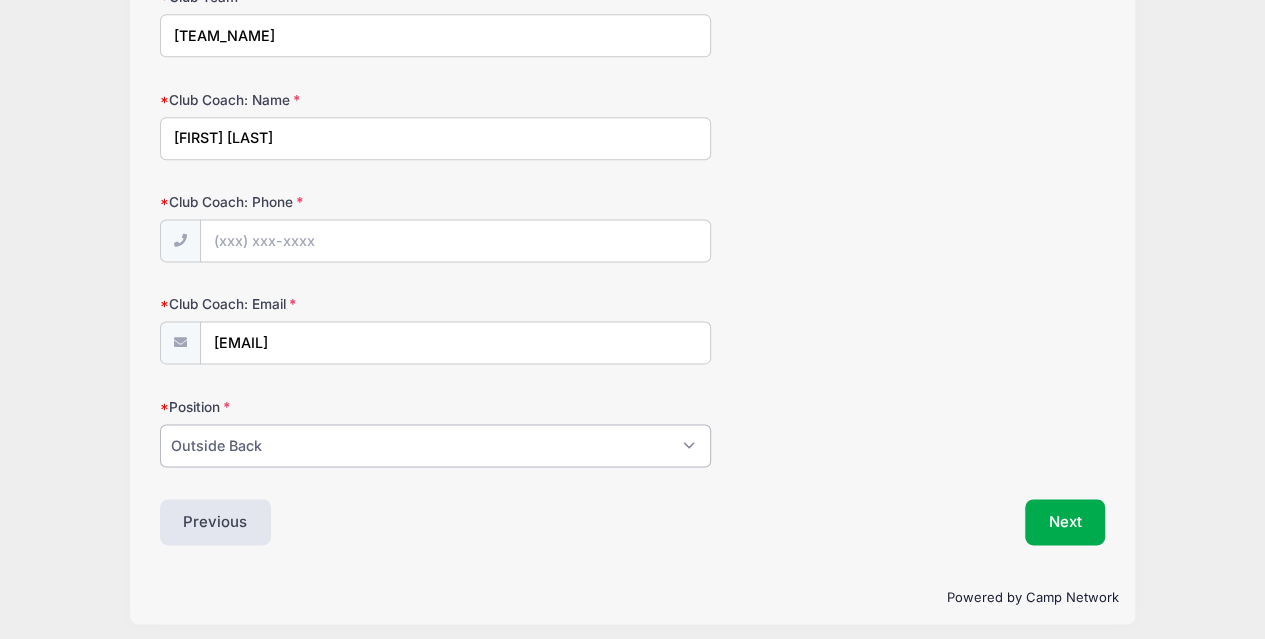 click on "Please Select Center Back
Outside Back
Outside Mid
Attacking Mid
Defensive Mid
Forward
Goalkeeper" at bounding box center [436, 445] 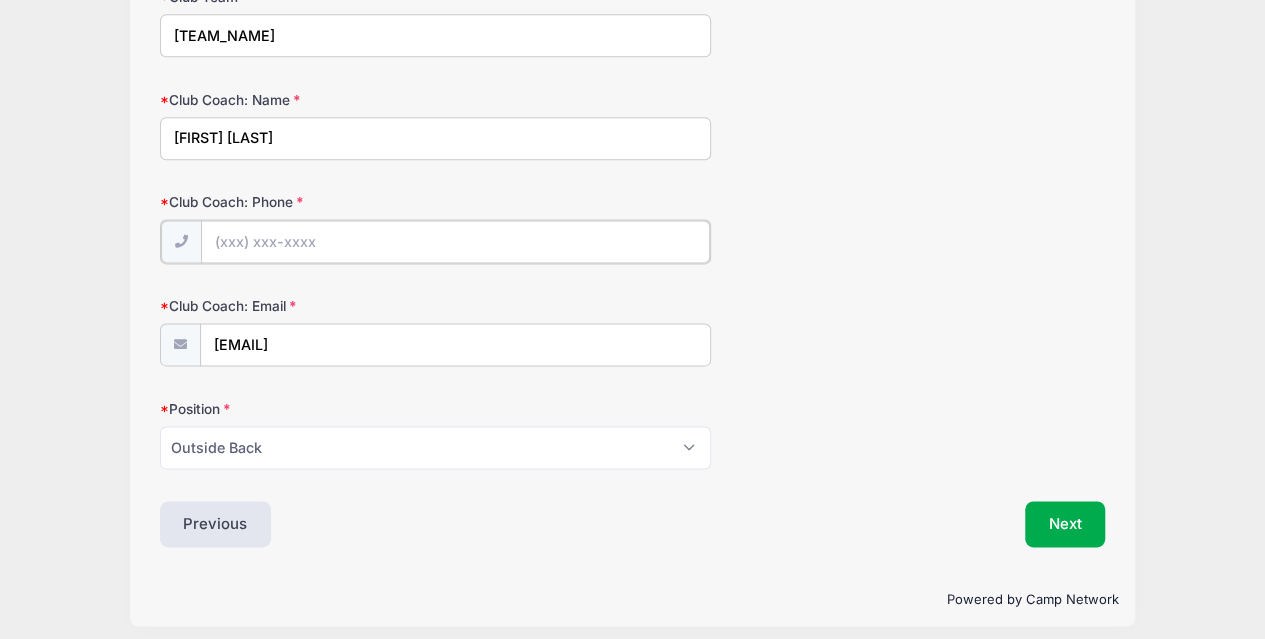 click on "Club Coach: Phone" at bounding box center [456, 241] 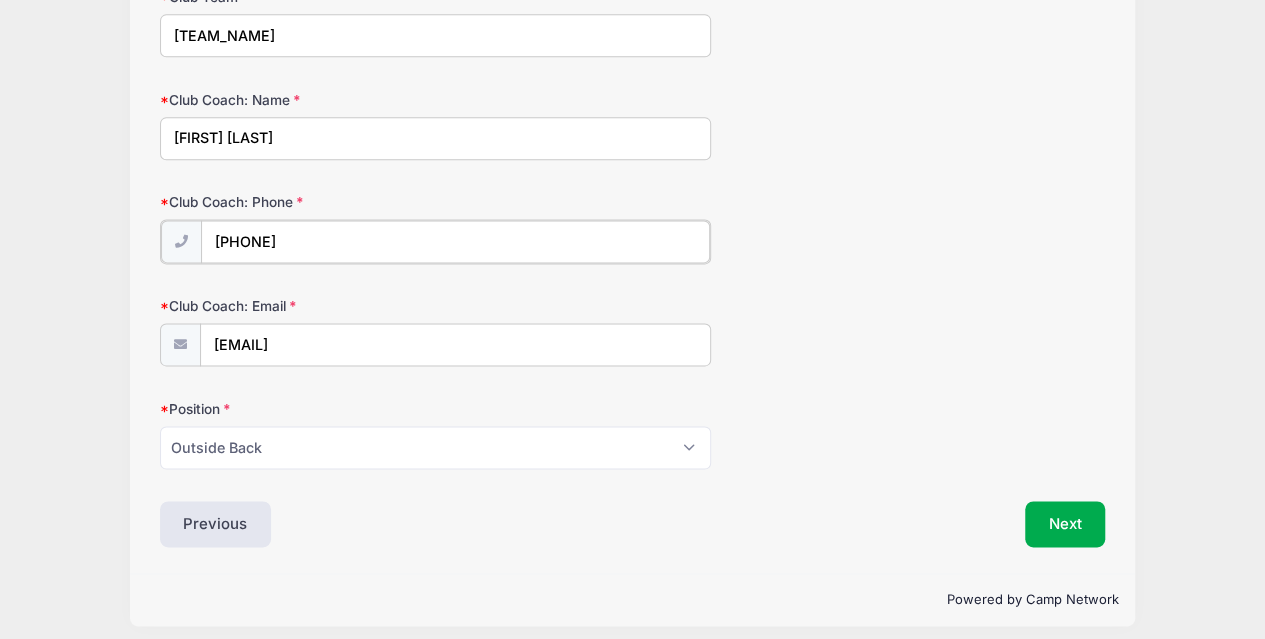 type on "(856) 534-8853" 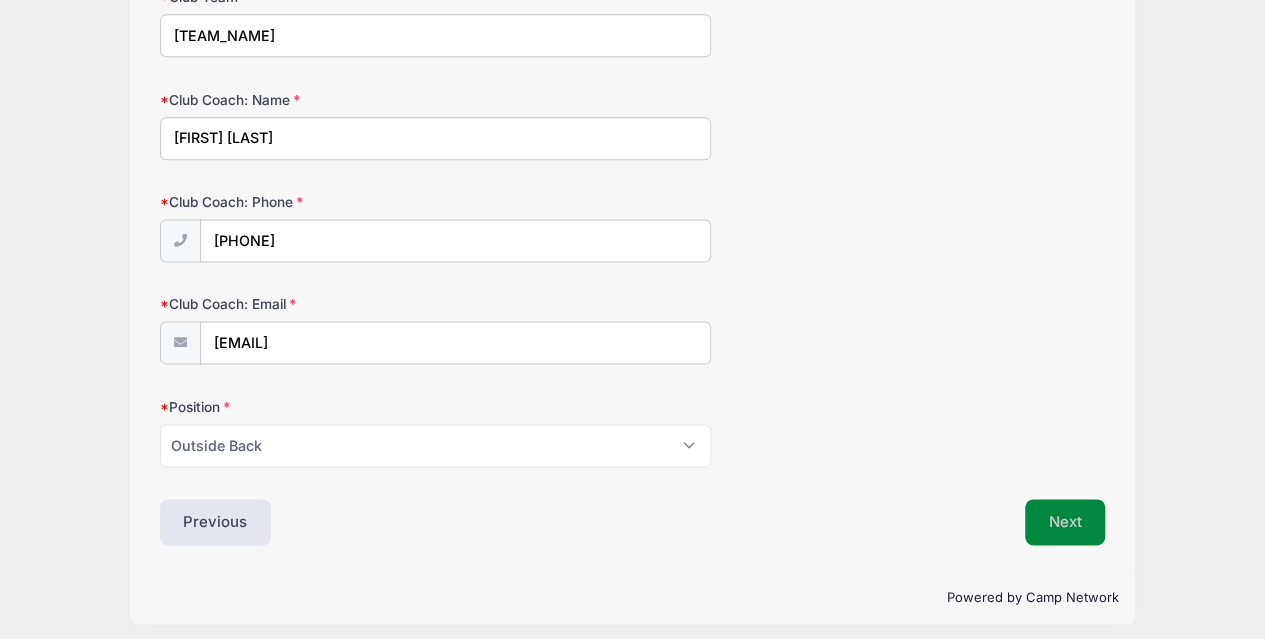 click on "Next" at bounding box center [1065, 522] 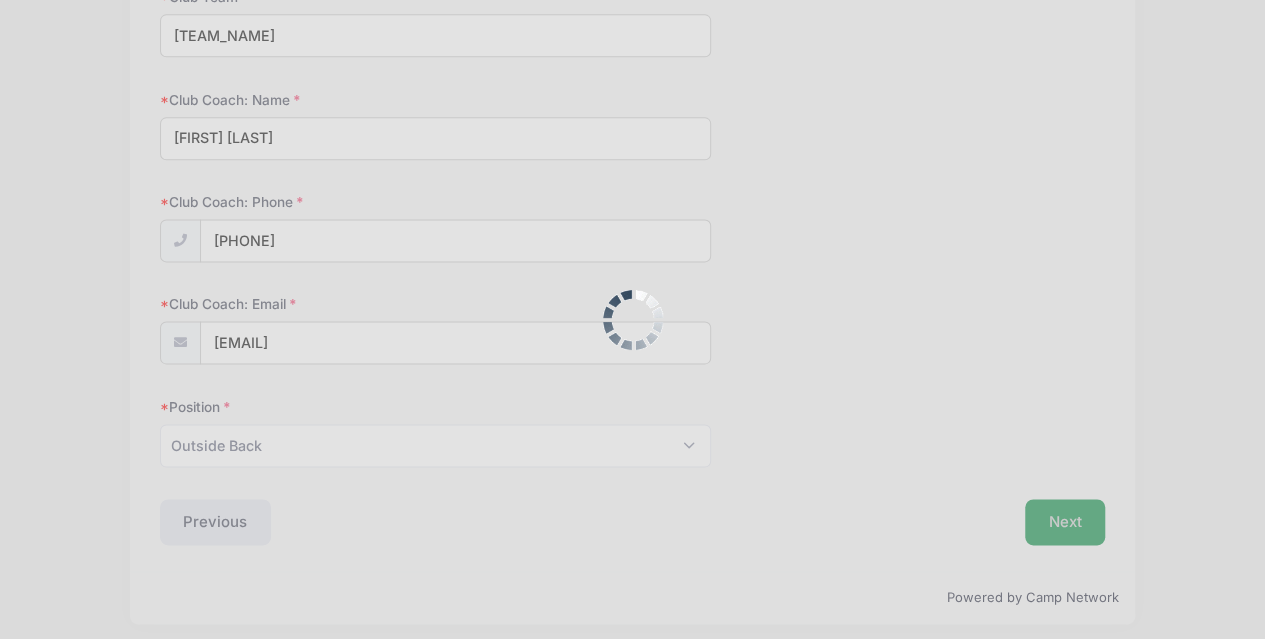 scroll, scrollTop: 225, scrollLeft: 0, axis: vertical 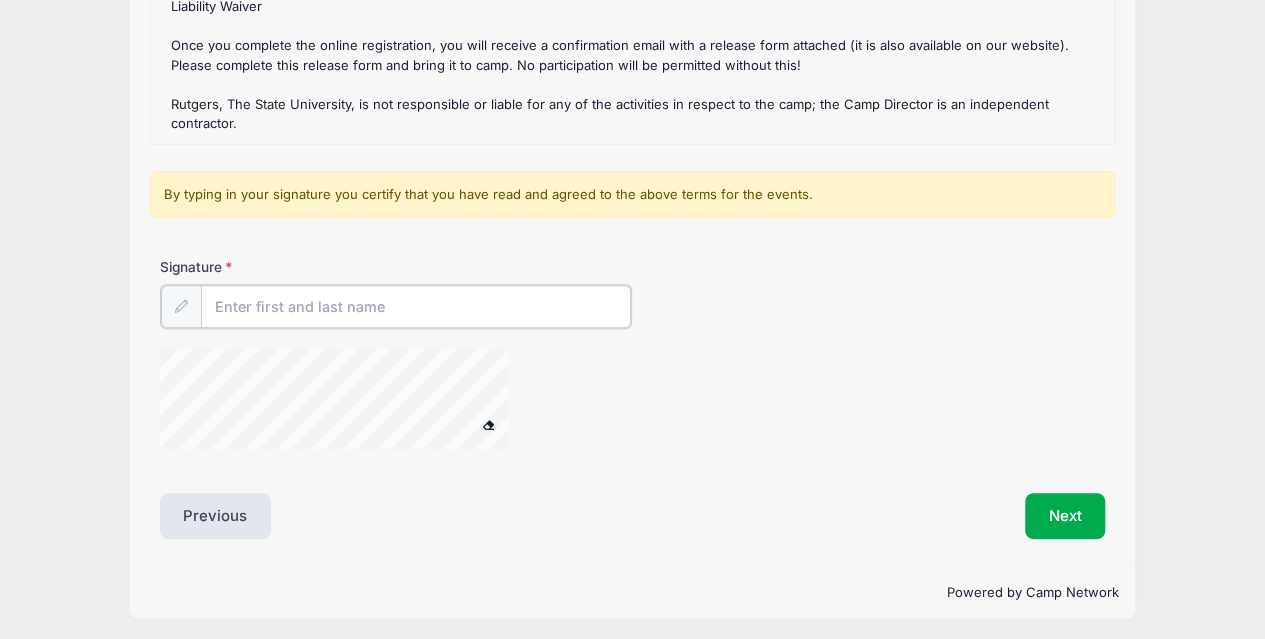 click on "Signature" at bounding box center (416, 306) 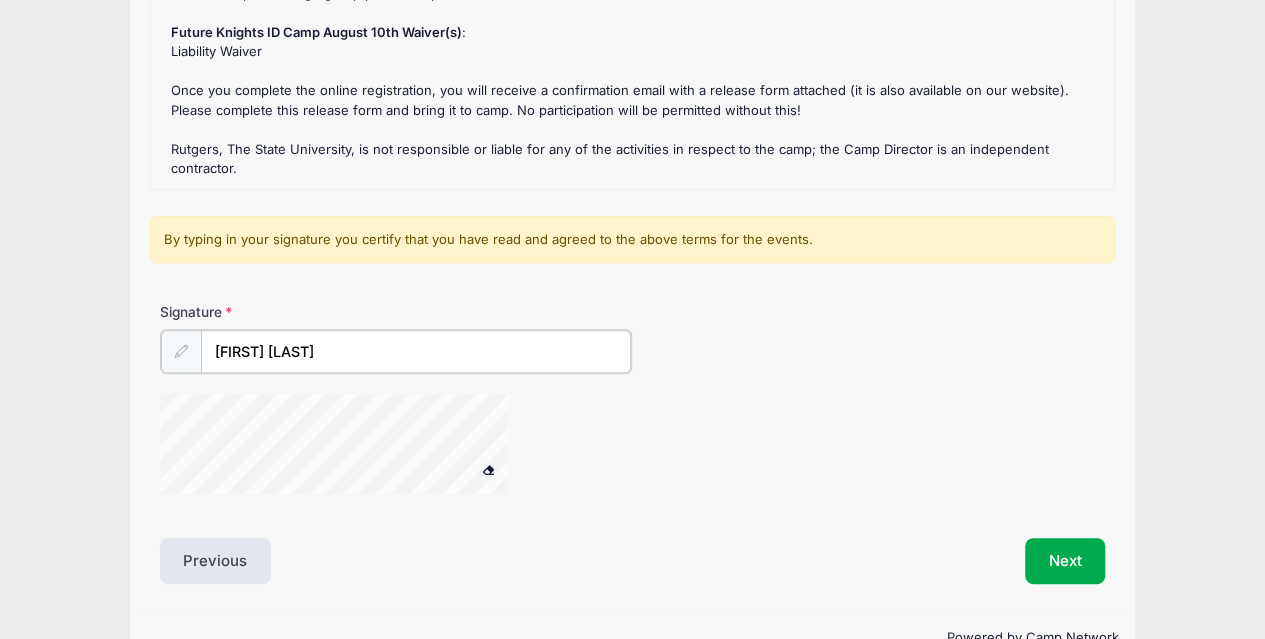 scroll, scrollTop: 376, scrollLeft: 0, axis: vertical 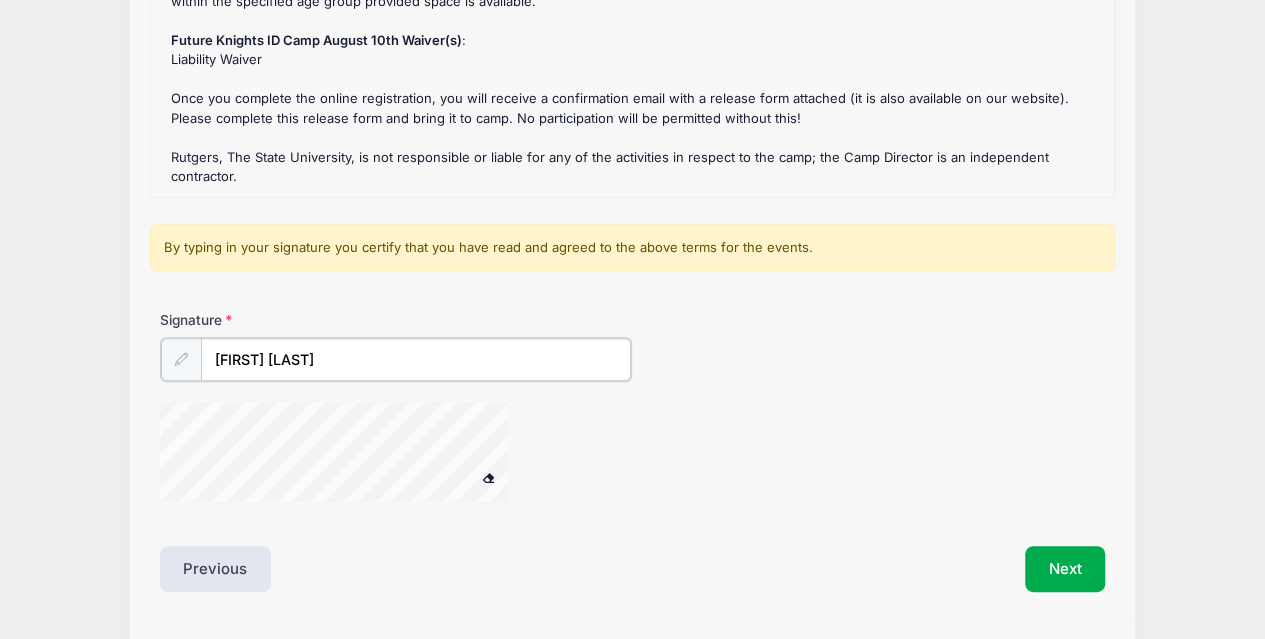 type on "Shawn Harrison" 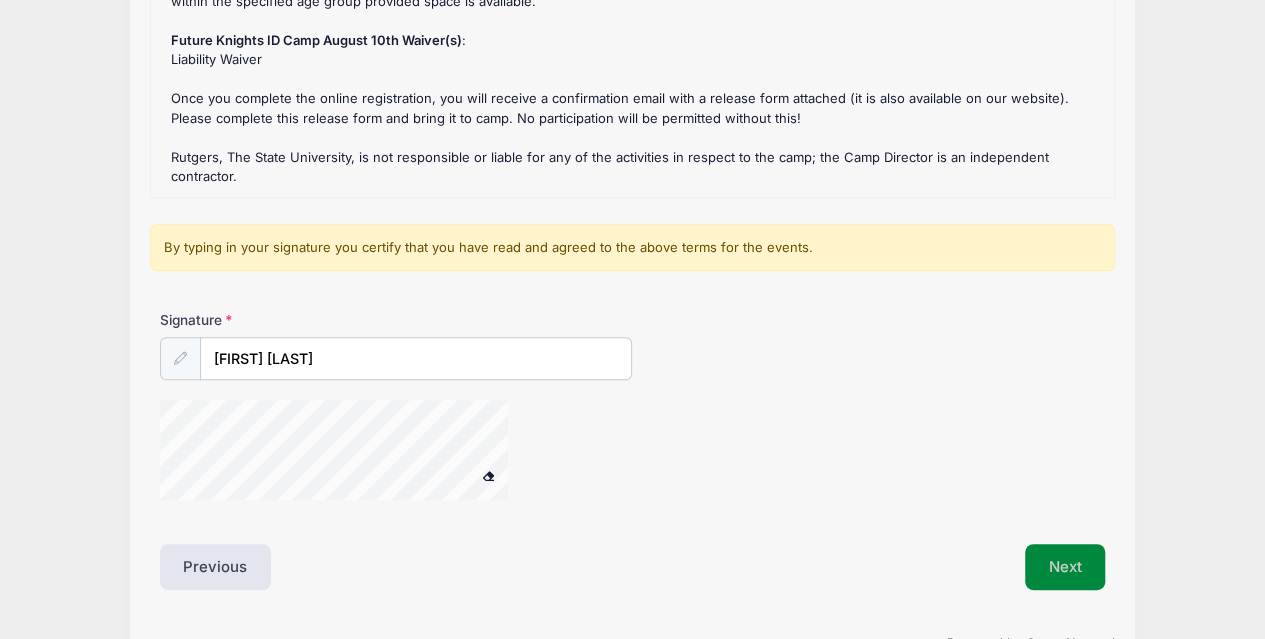 click on "Next" at bounding box center [1065, 567] 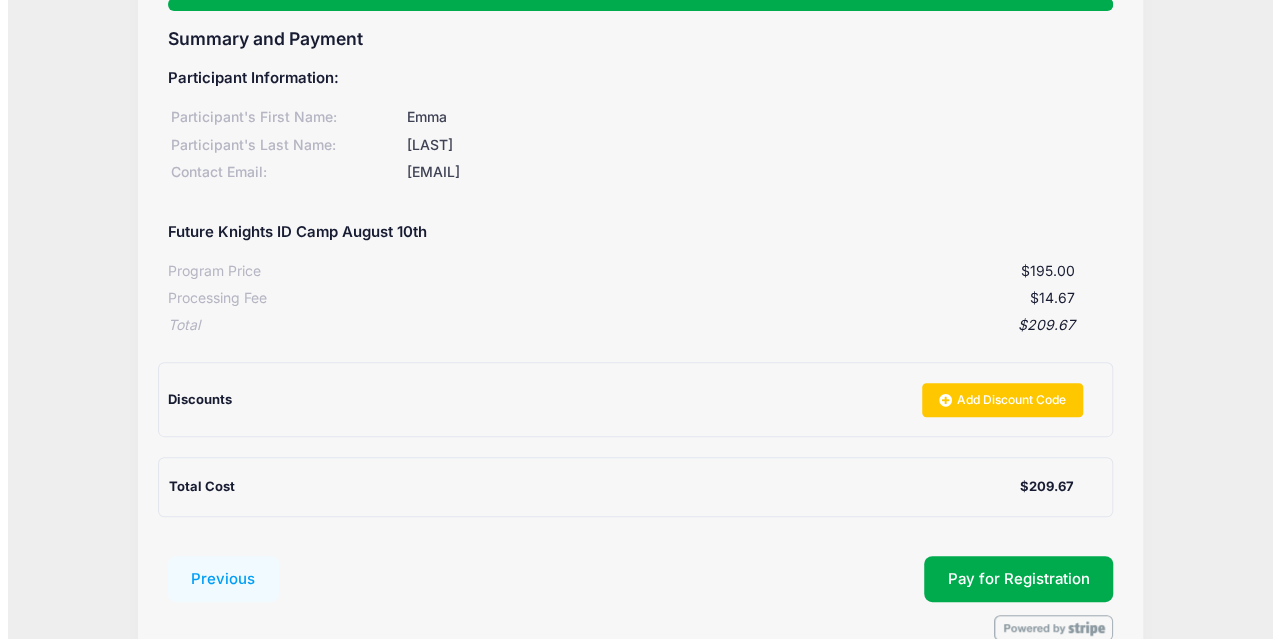 scroll, scrollTop: 307, scrollLeft: 0, axis: vertical 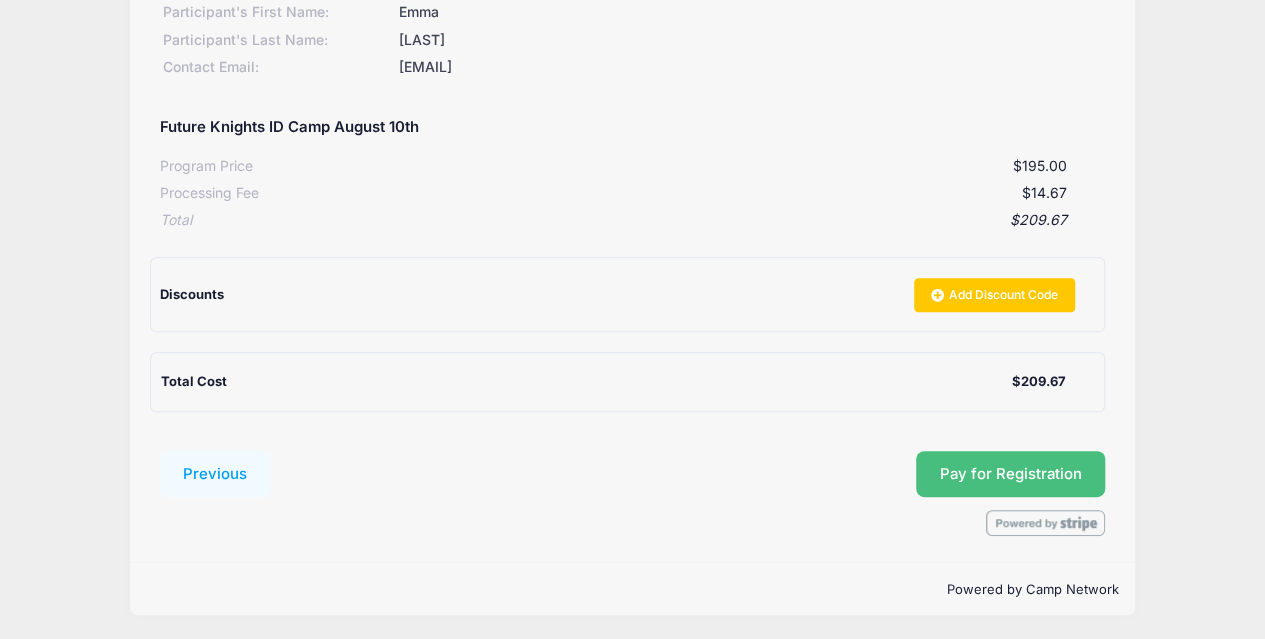 click on "Pay for Registration" at bounding box center (1011, 474) 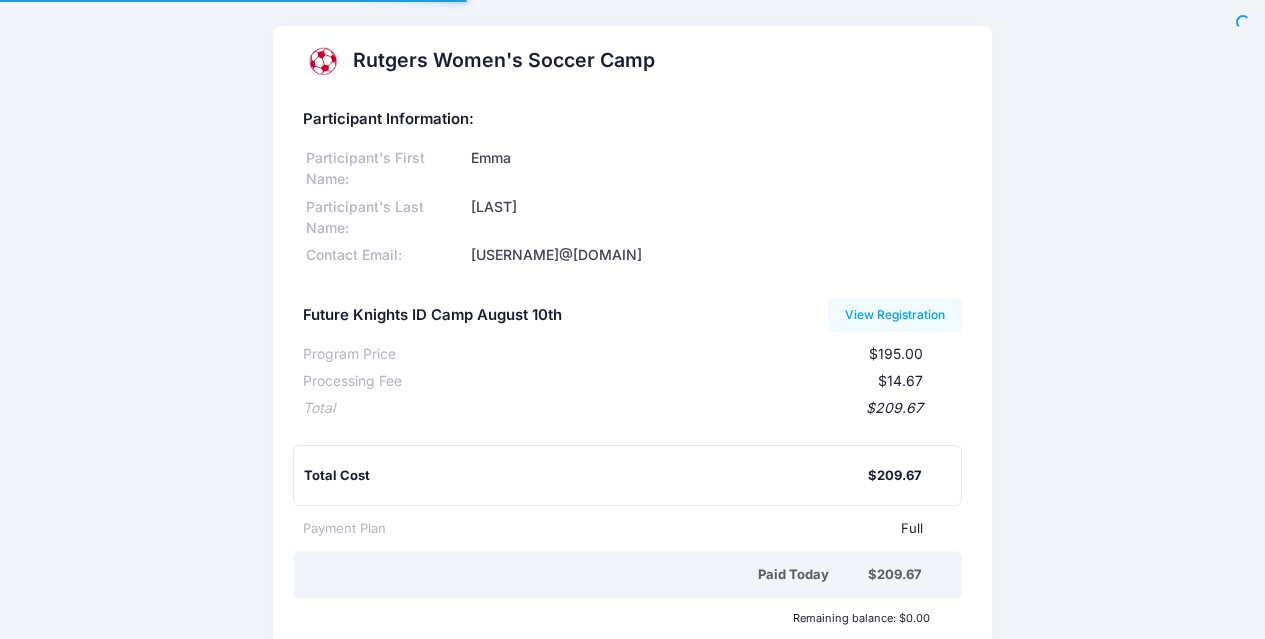 scroll, scrollTop: 0, scrollLeft: 0, axis: both 